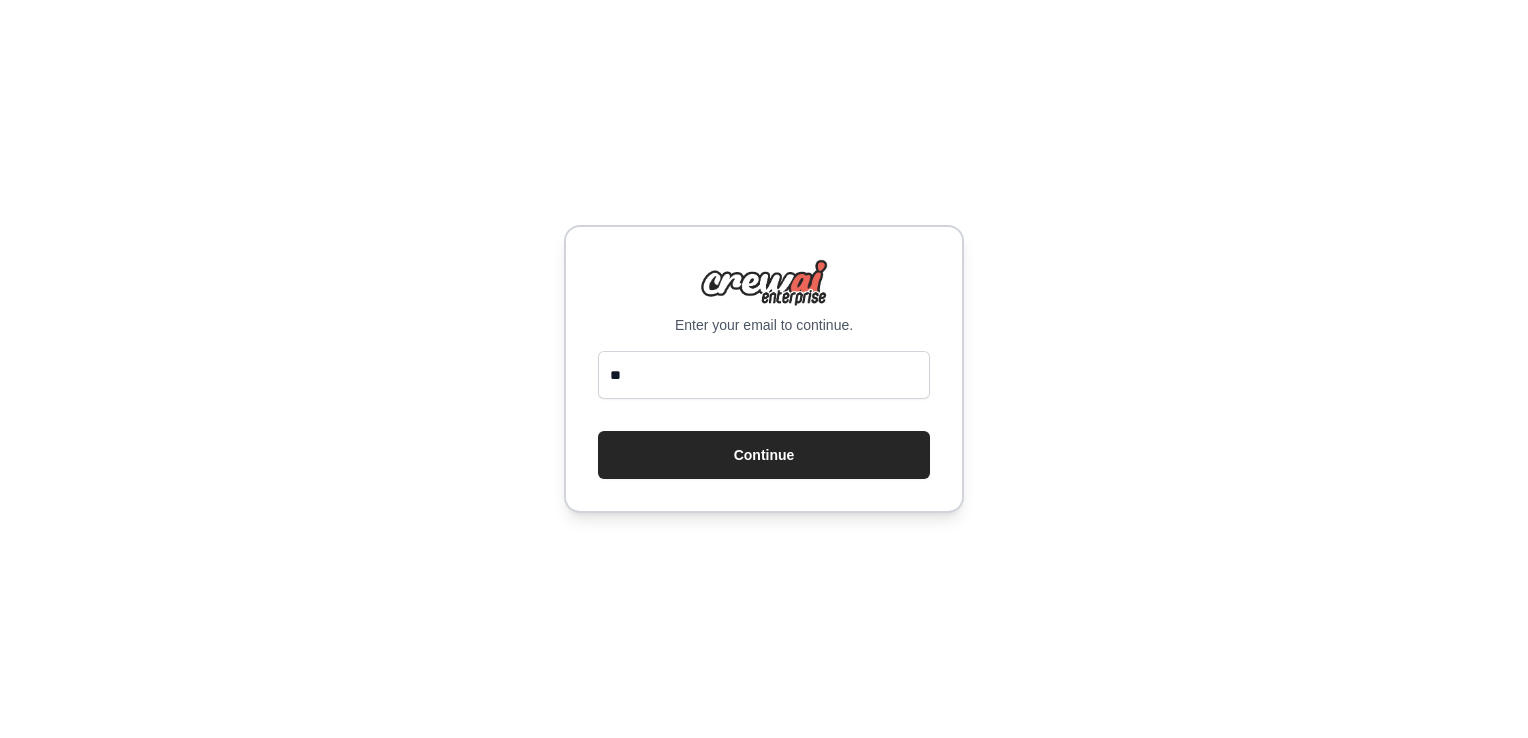 scroll, scrollTop: 0, scrollLeft: 0, axis: both 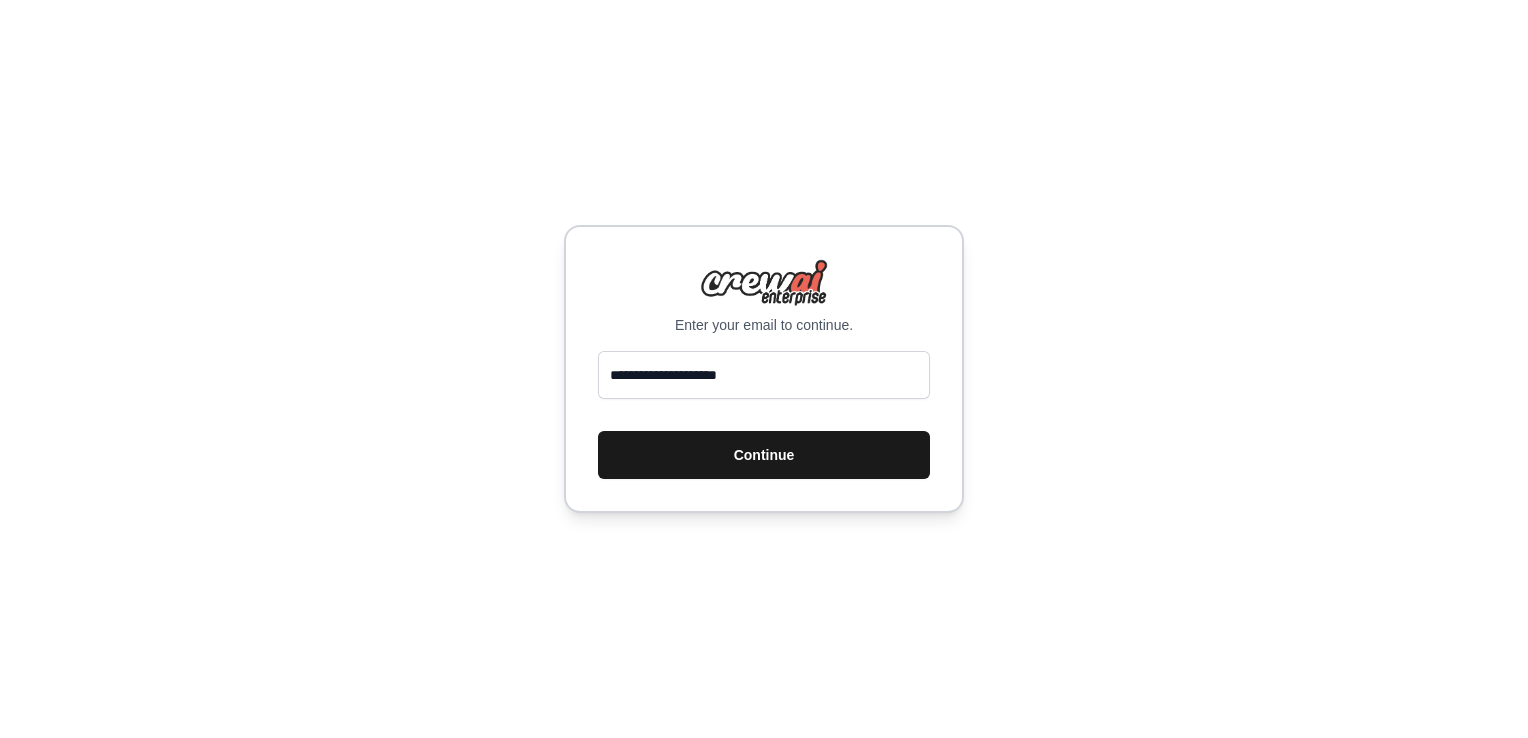 type on "**********" 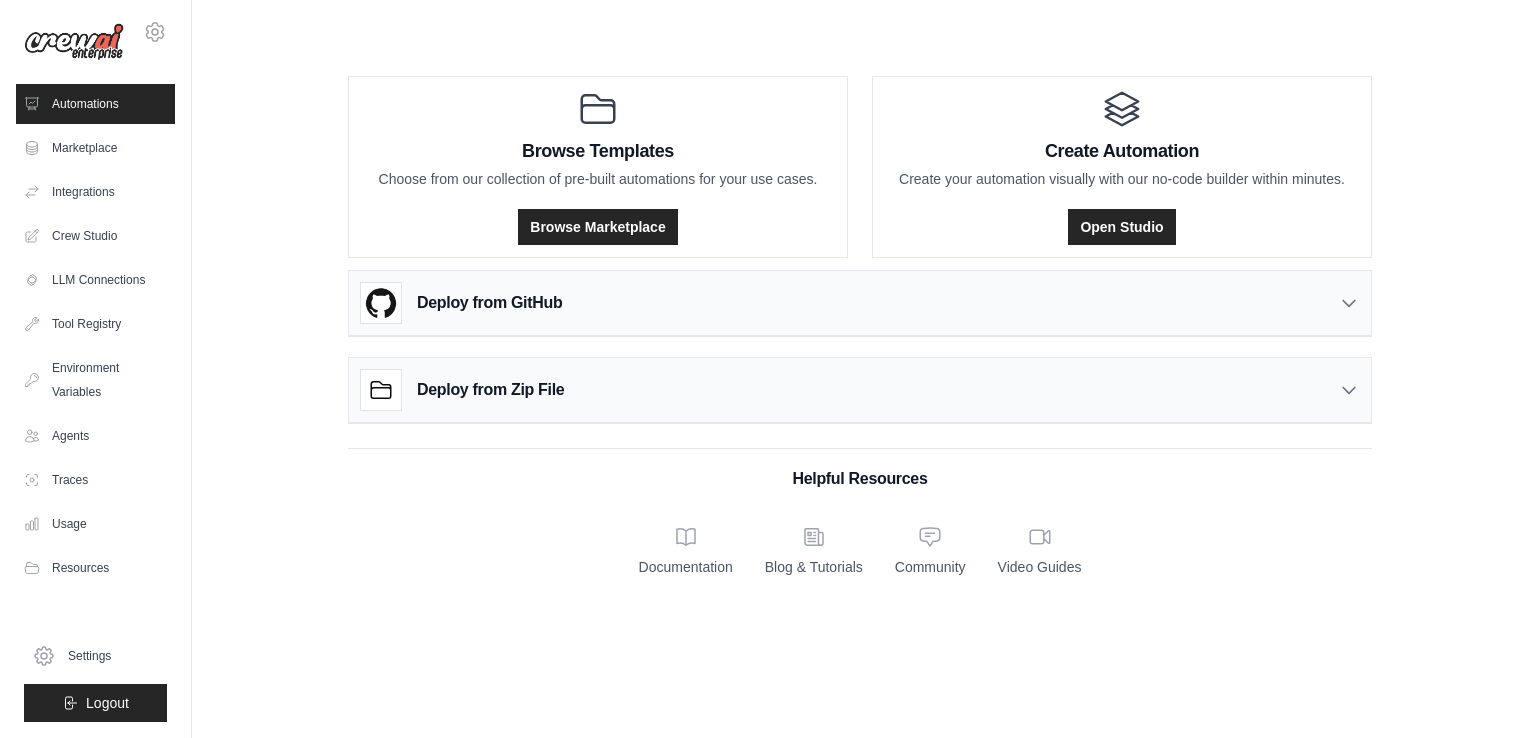 scroll, scrollTop: 0, scrollLeft: 0, axis: both 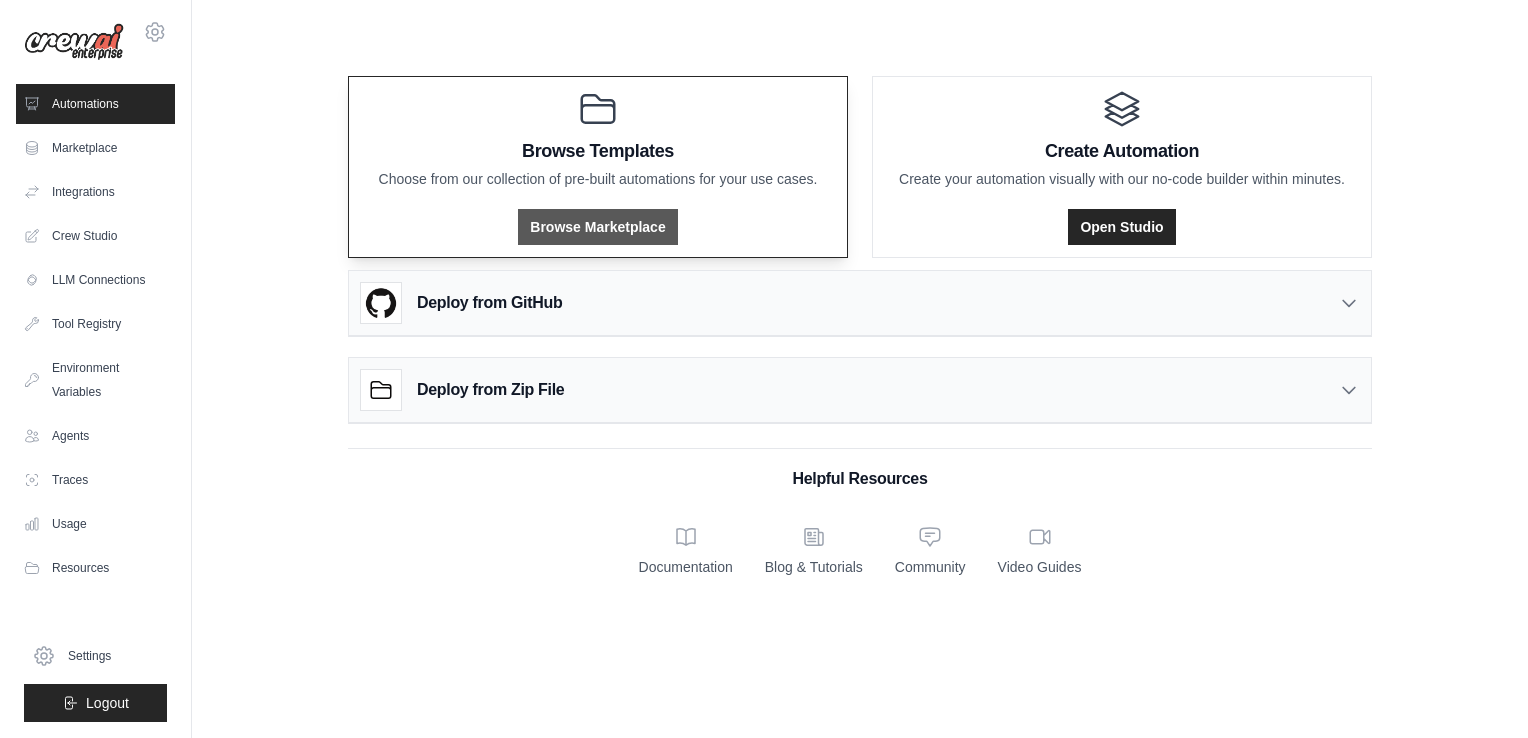 click on "Browse Marketplace" at bounding box center (597, 227) 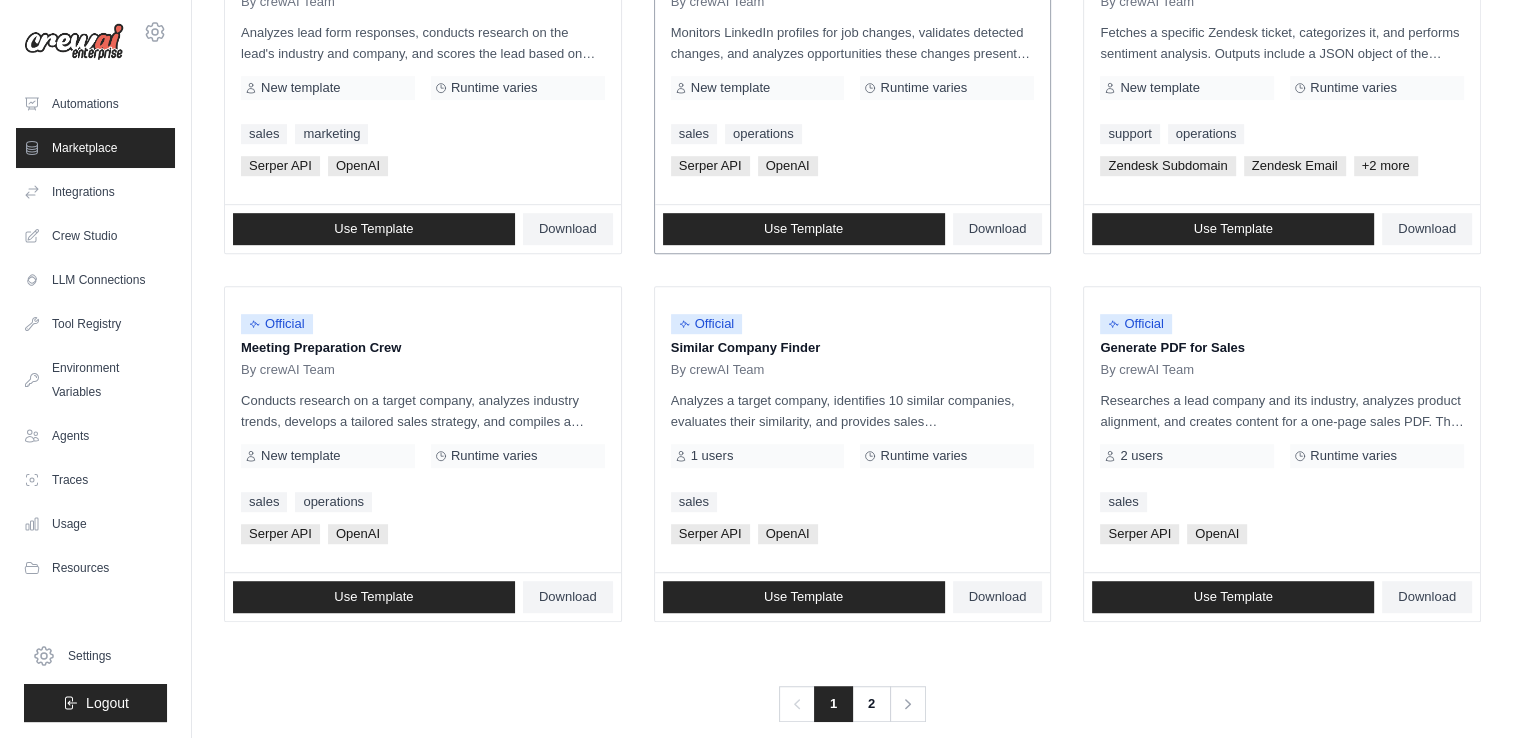 scroll, scrollTop: 1100, scrollLeft: 0, axis: vertical 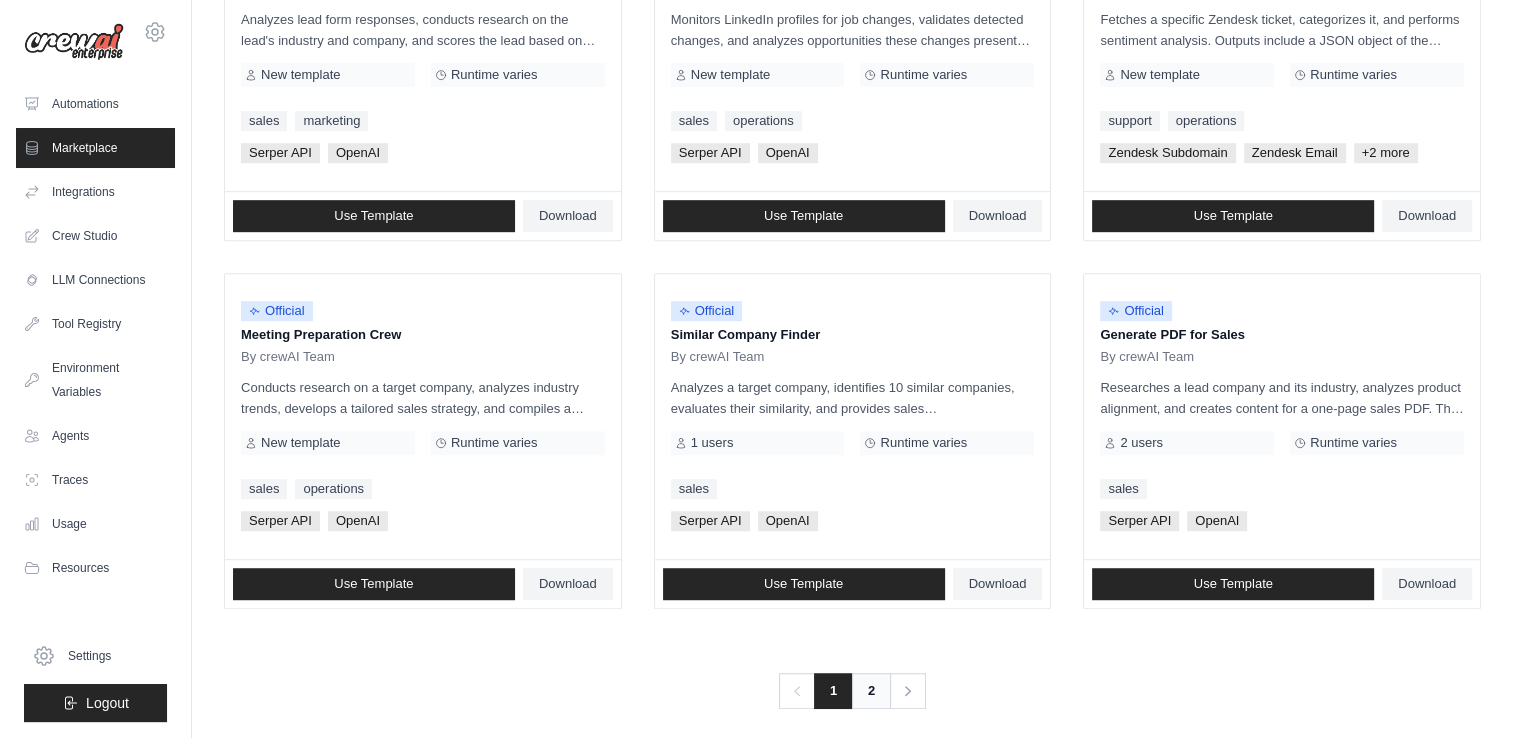 click on "2" at bounding box center (871, 691) 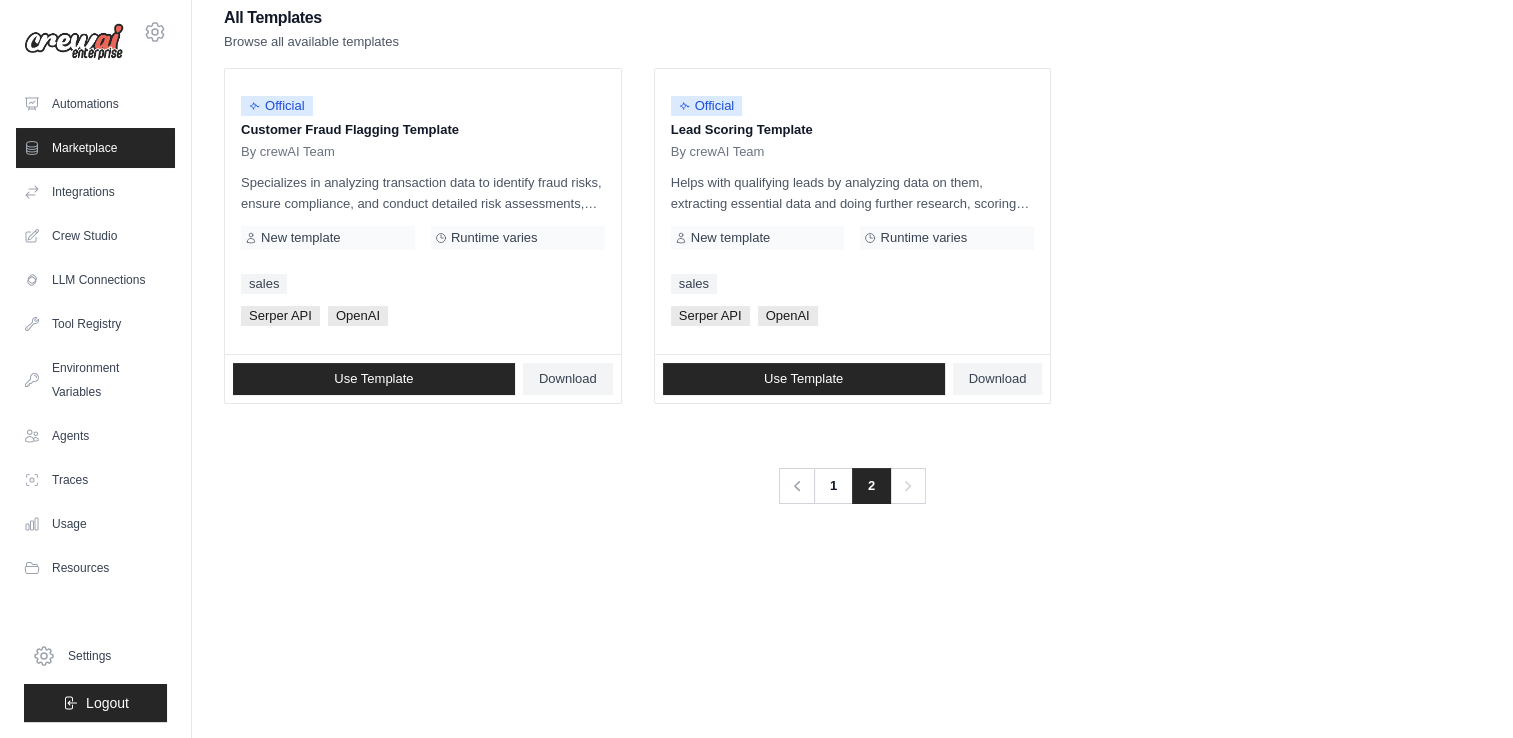 scroll, scrollTop: 0, scrollLeft: 0, axis: both 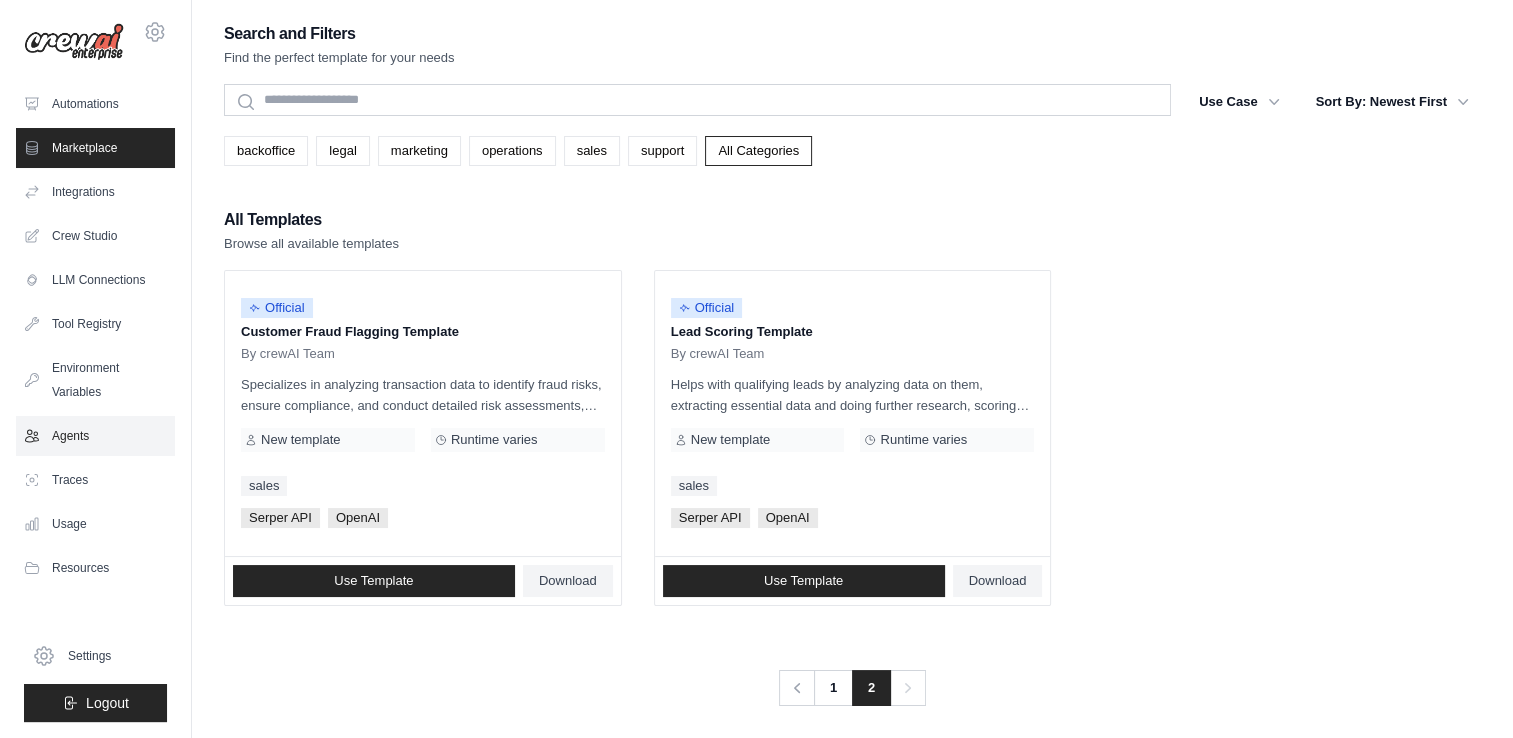 click on "Agents" at bounding box center (95, 436) 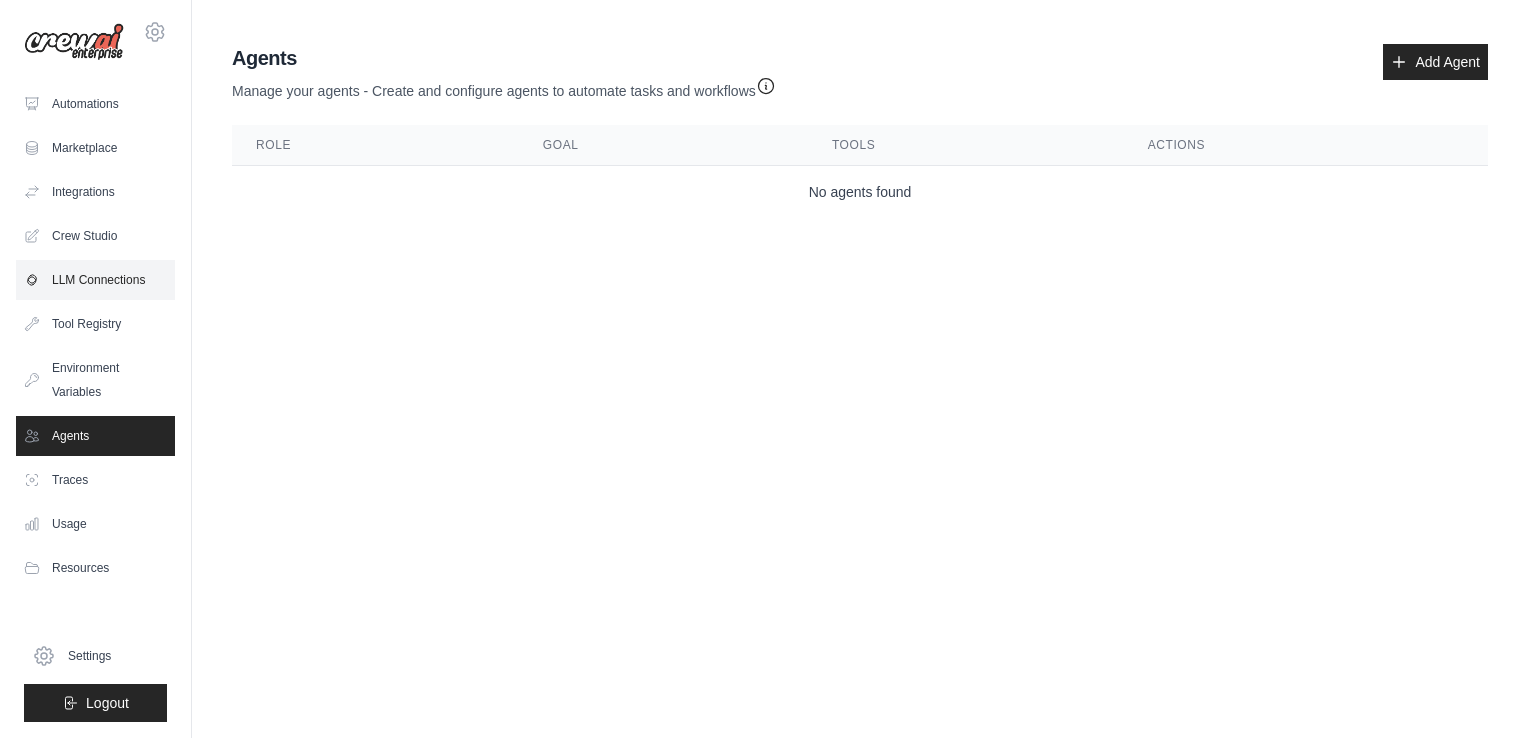 click on "LLM Connections" at bounding box center (95, 280) 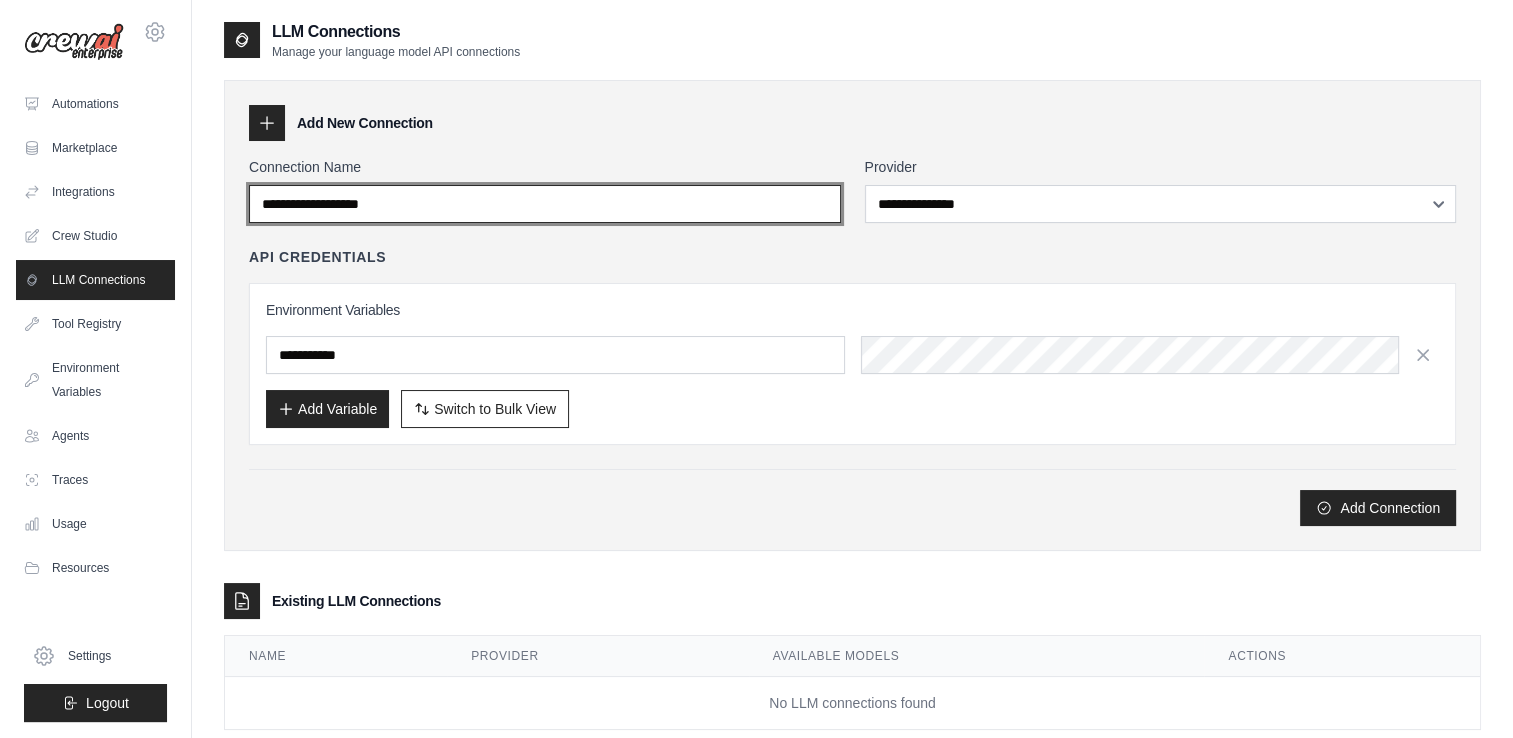 click on "Connection Name" at bounding box center [545, 204] 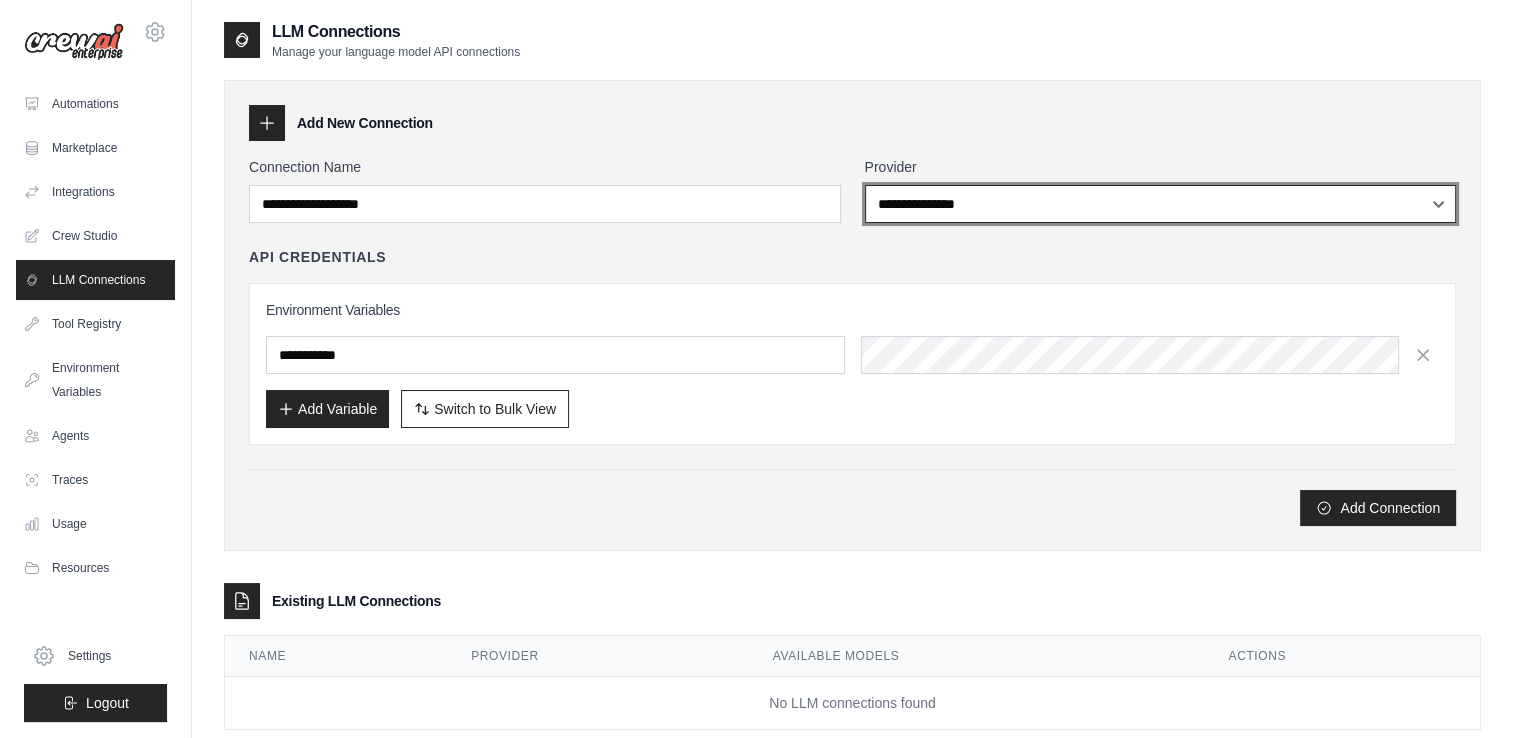 click on "**********" at bounding box center (1161, 204) 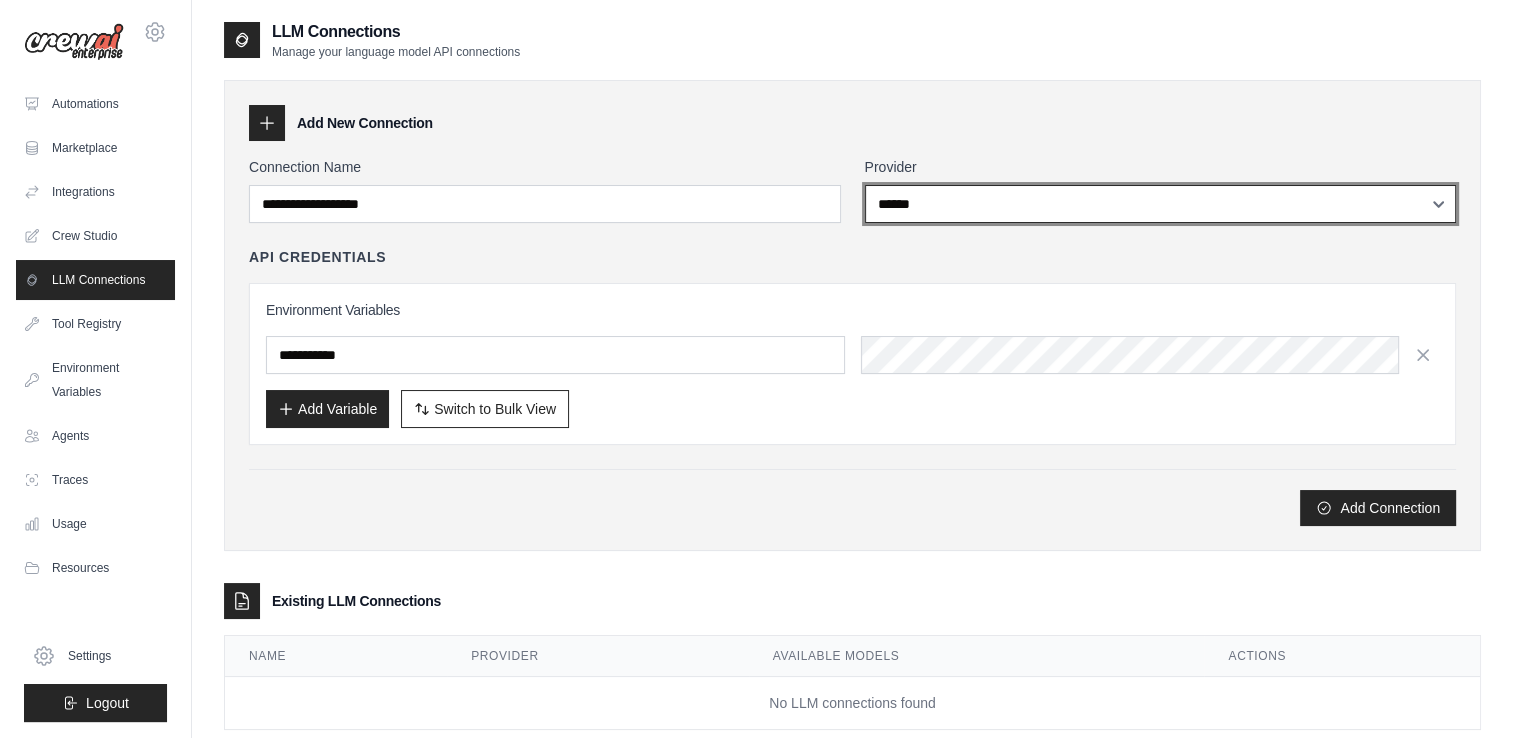 click on "**********" at bounding box center (1161, 204) 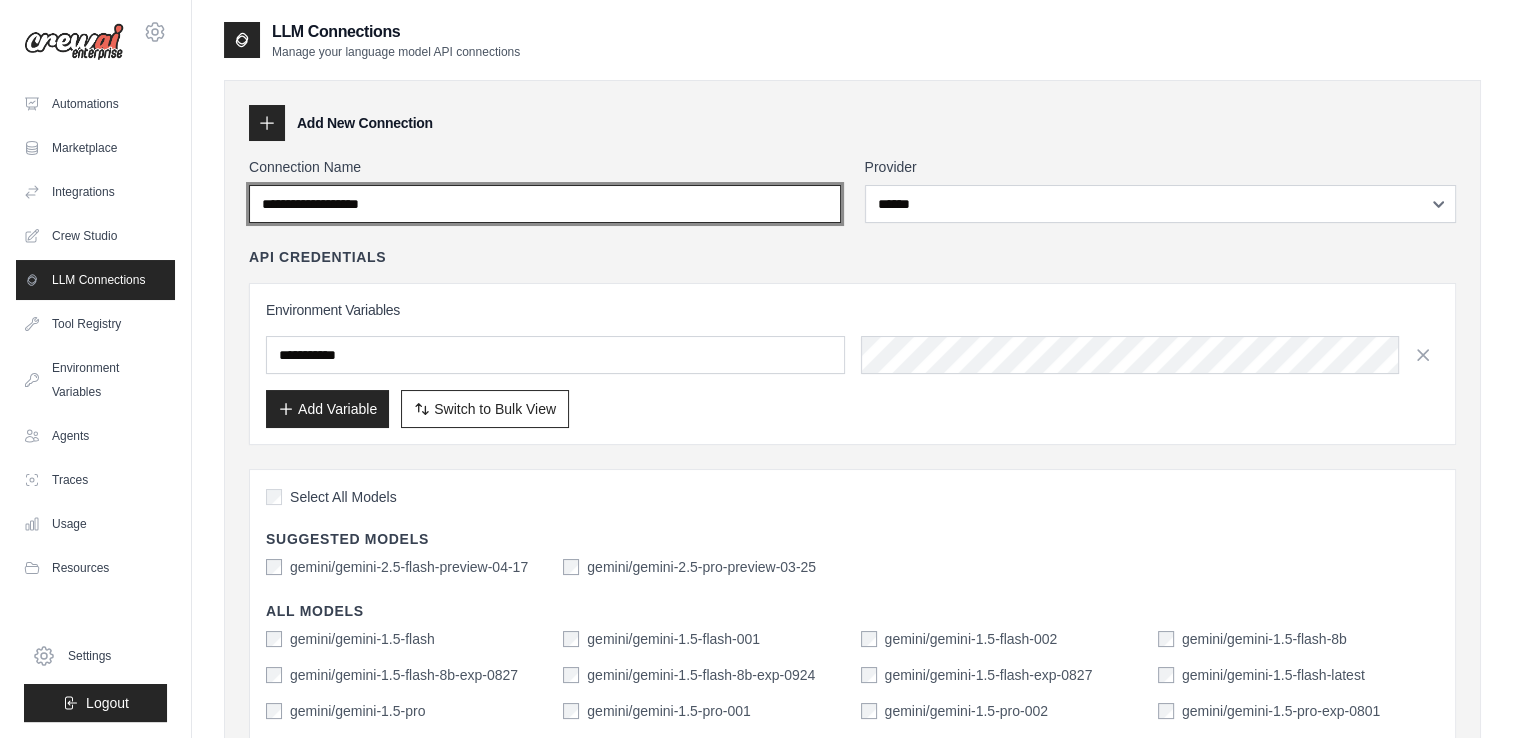 click on "Connection Name" at bounding box center (545, 204) 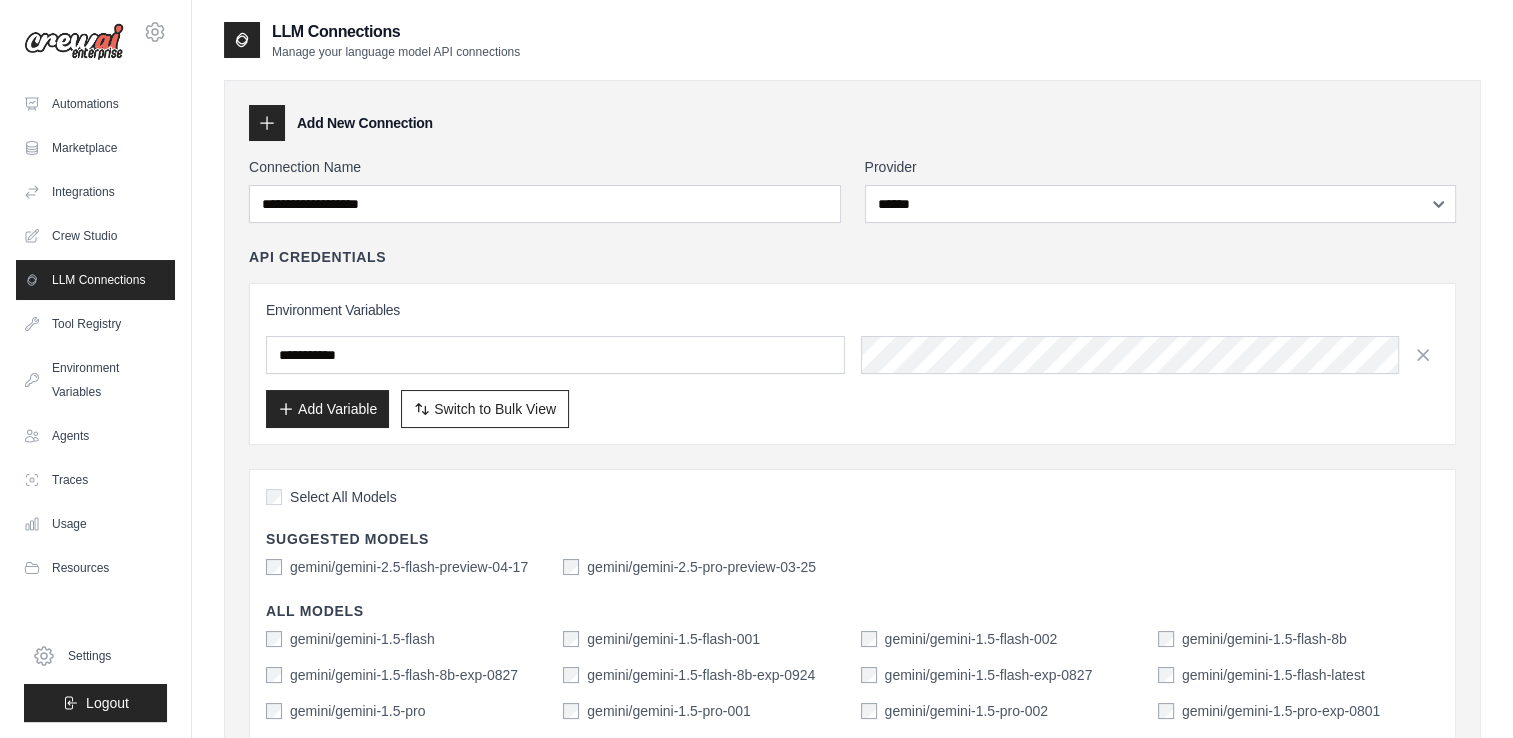 click on "Environment Variables" at bounding box center (852, 310) 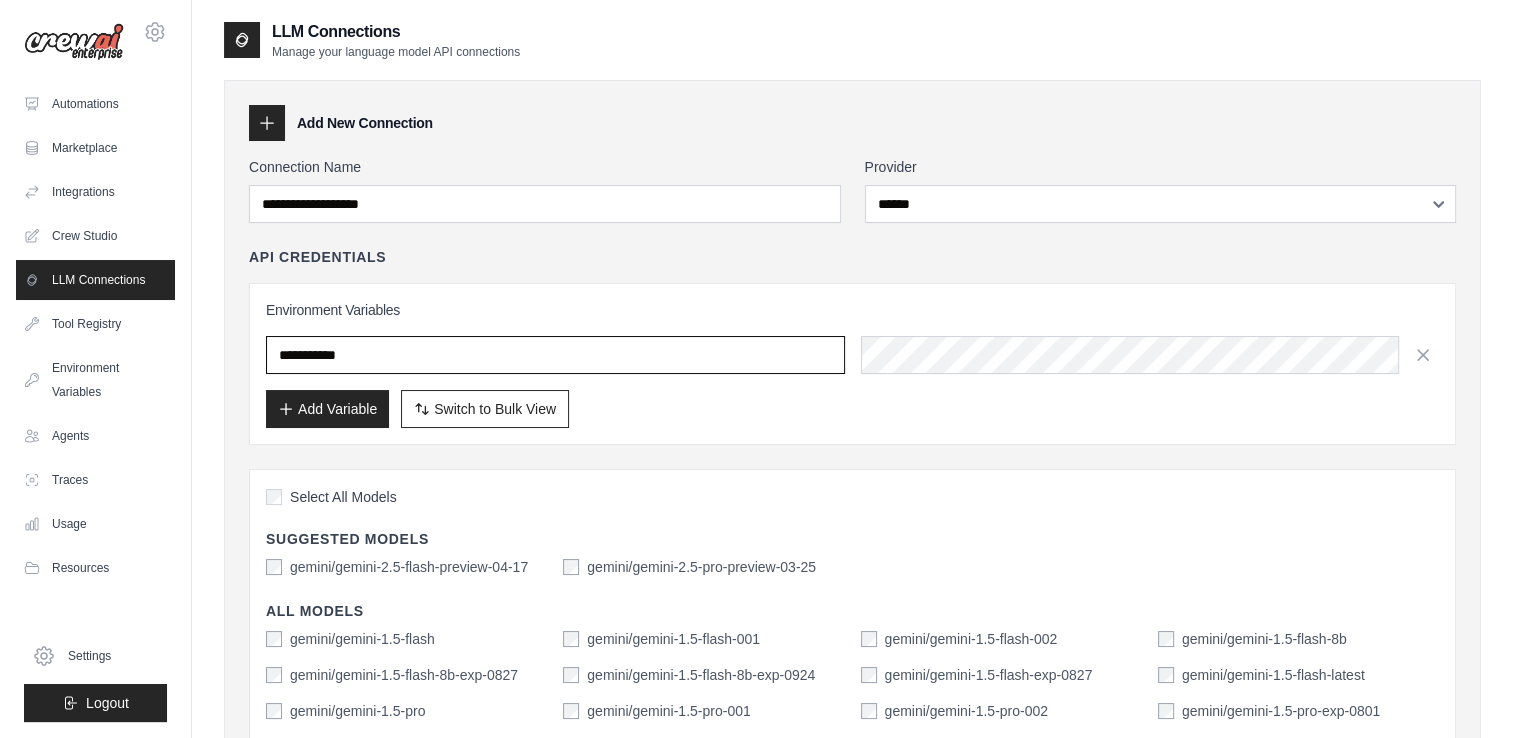click at bounding box center (555, 355) 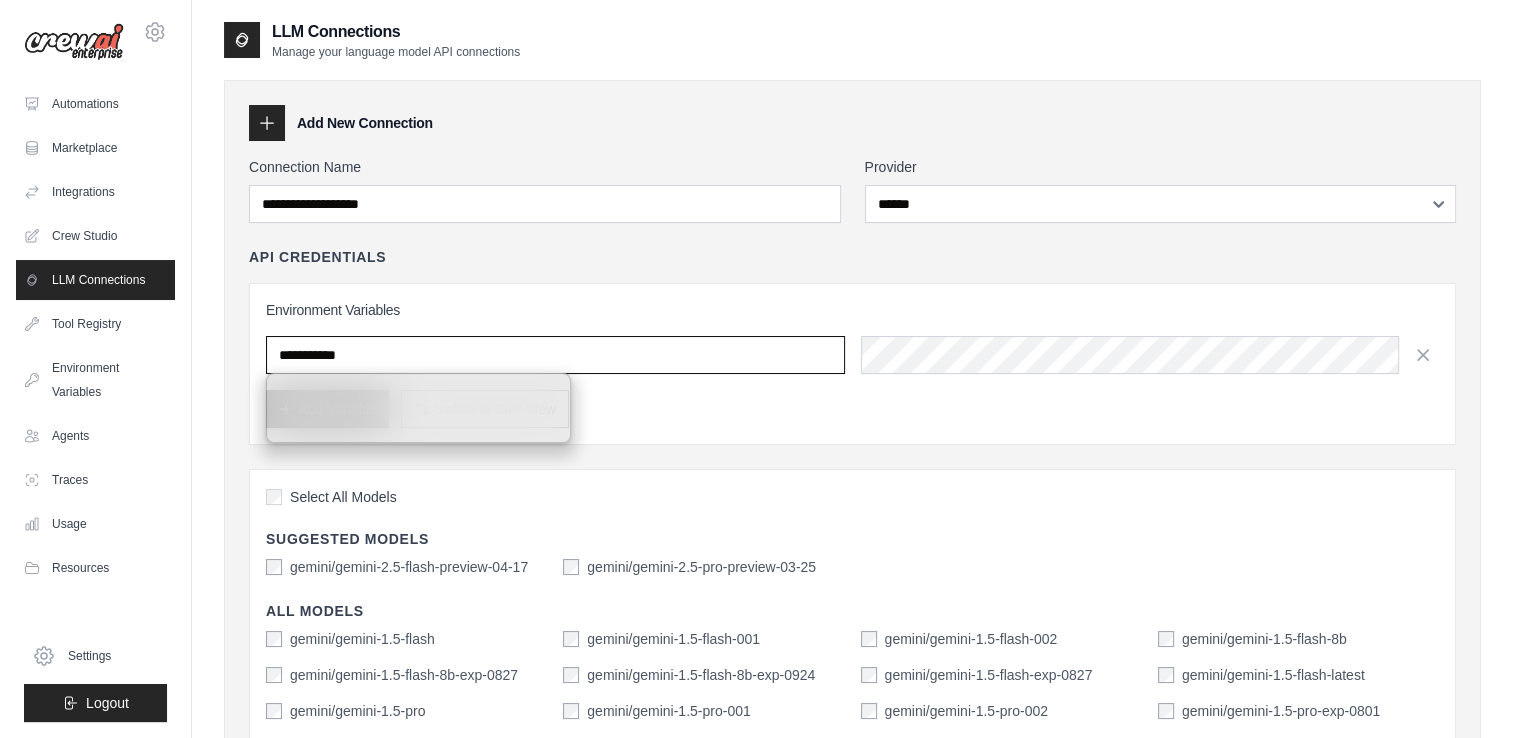 click at bounding box center [555, 355] 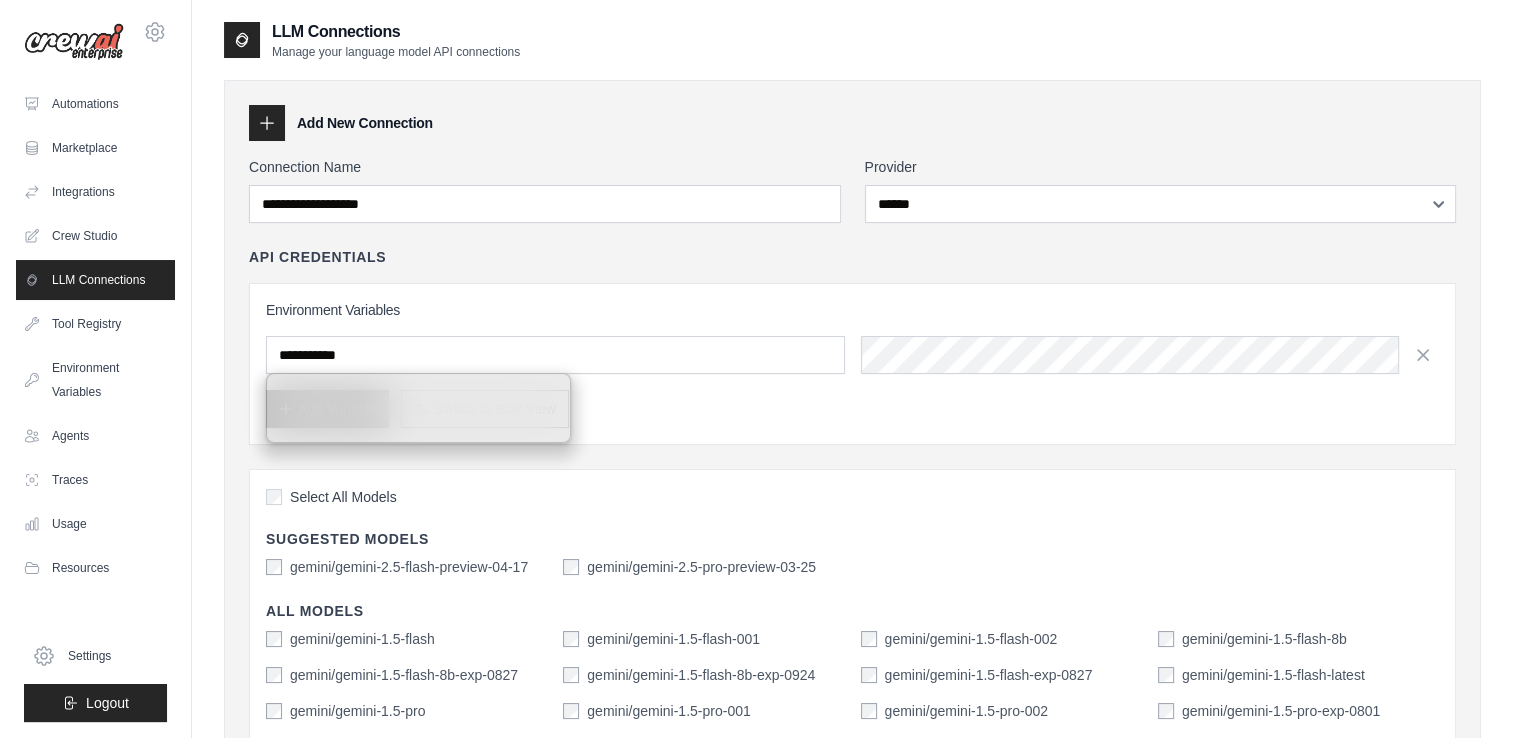 click on "Environment Variables
Add Variable
Switch to Bulk View
Switch to Table View" at bounding box center (852, 364) 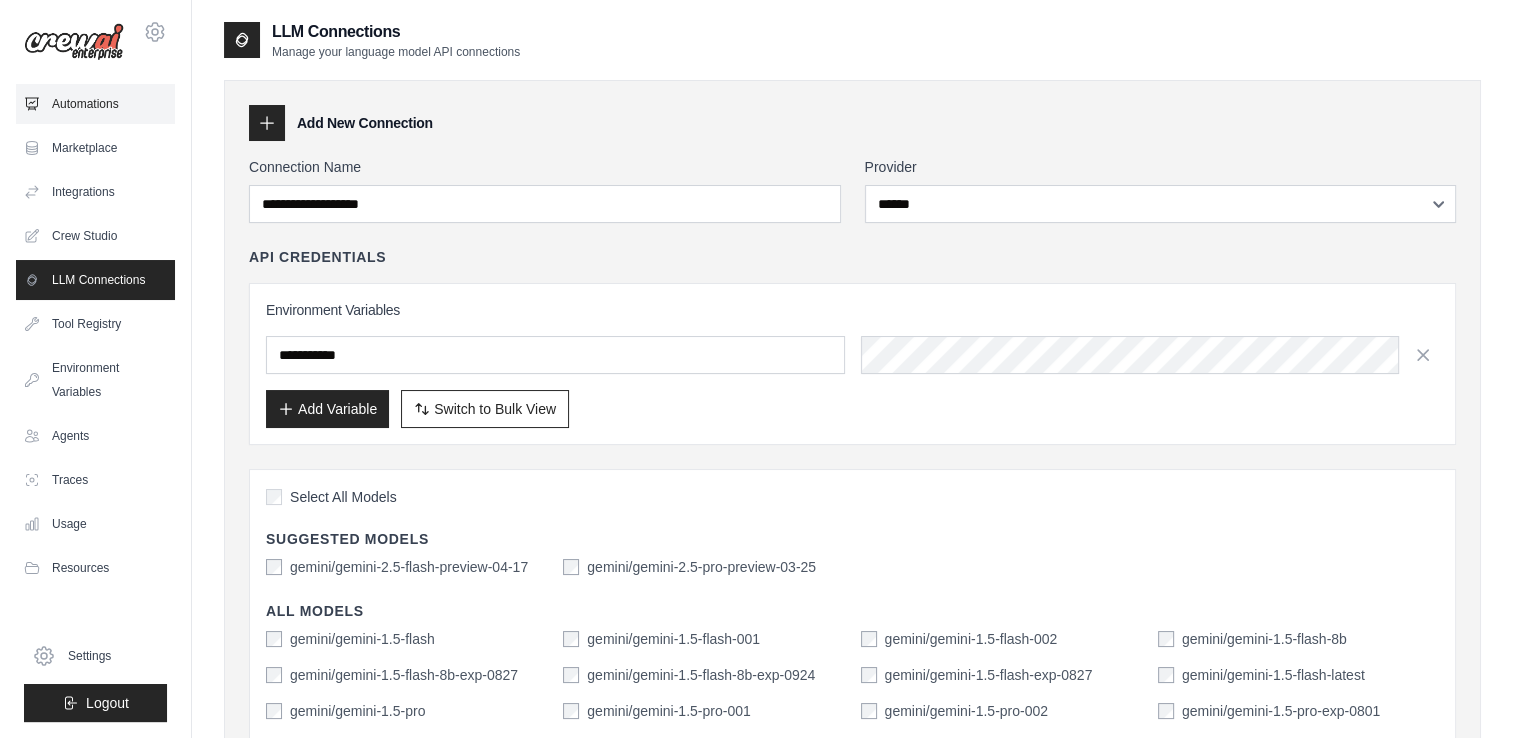 click on "Automations" at bounding box center (95, 104) 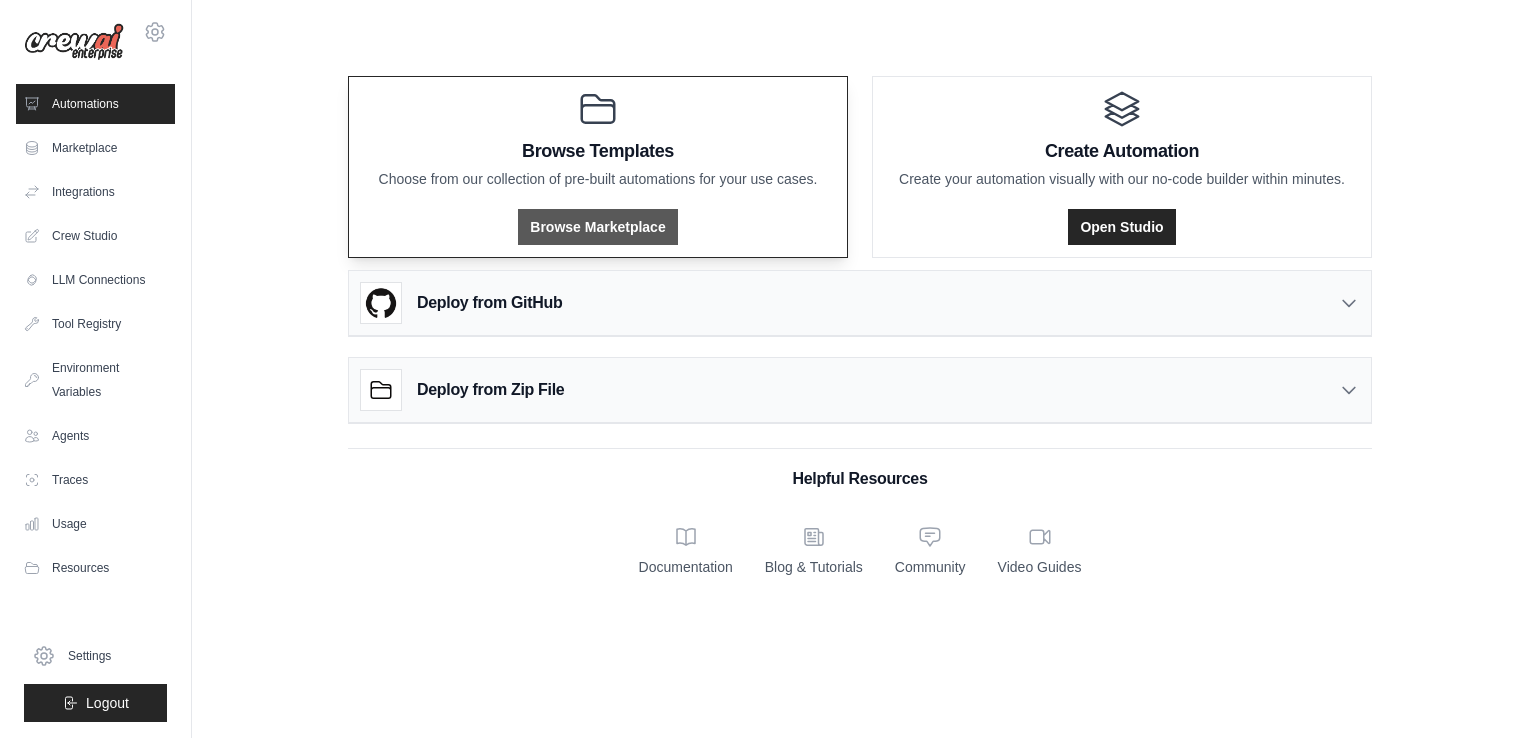 click on "Browse Marketplace" at bounding box center (597, 227) 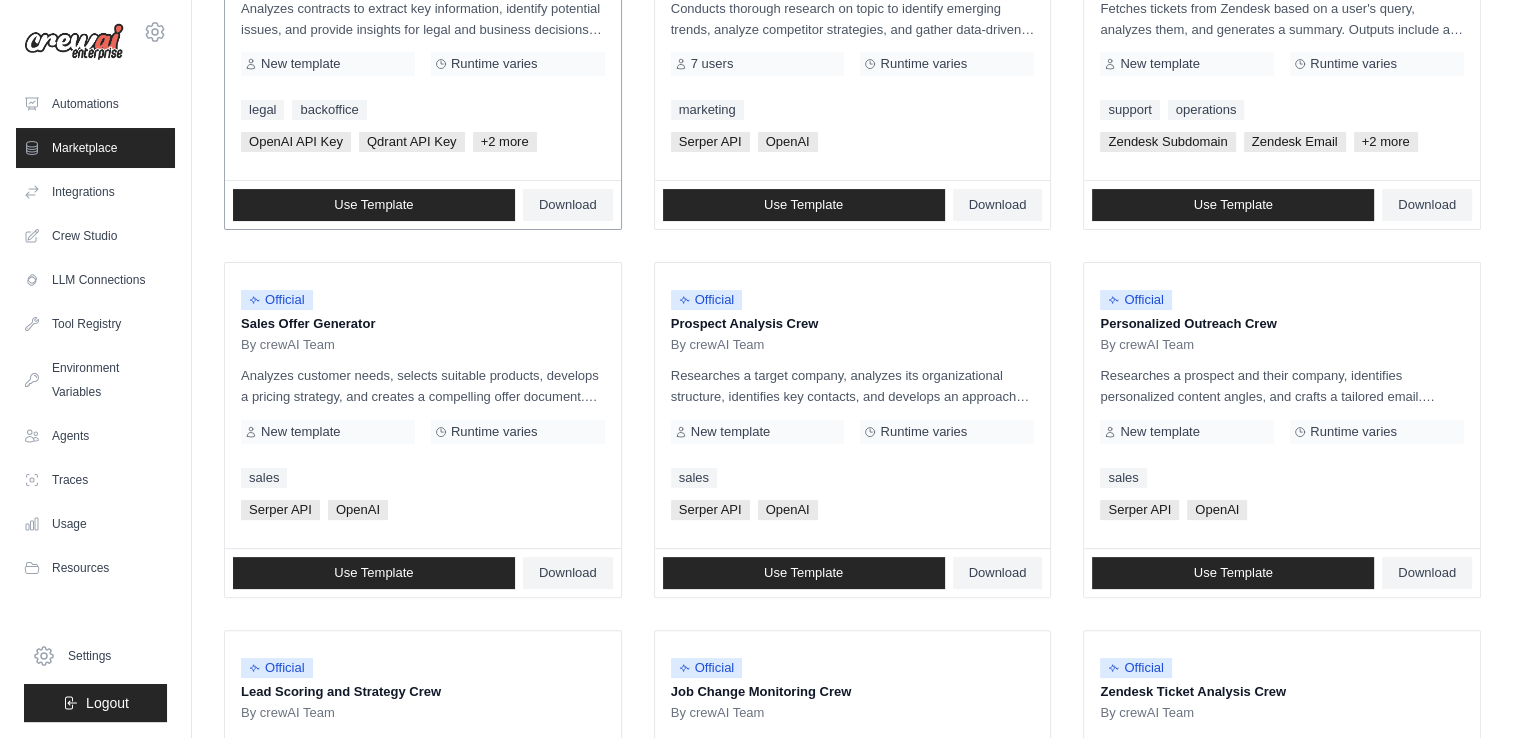 scroll, scrollTop: 400, scrollLeft: 0, axis: vertical 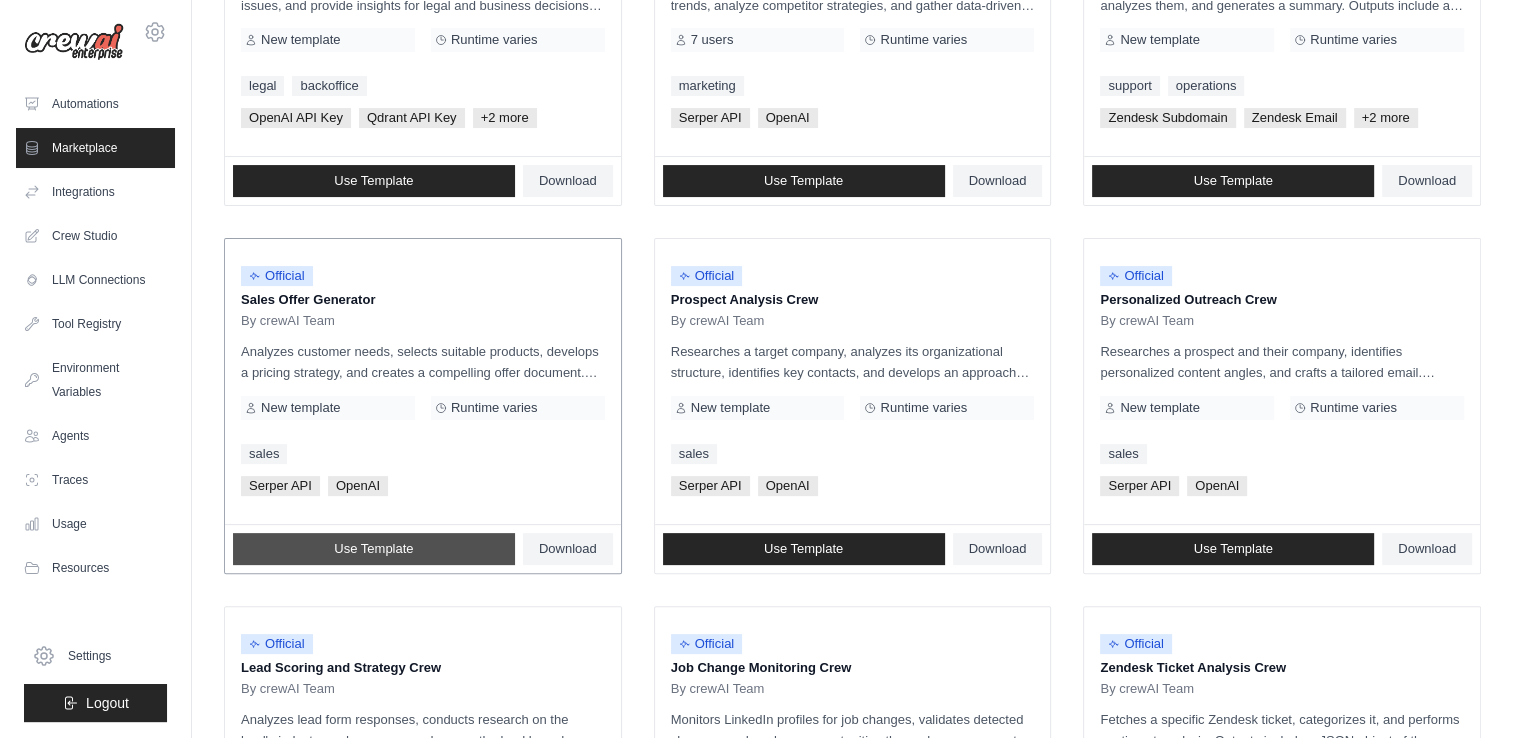 click on "Use Template" at bounding box center (373, 549) 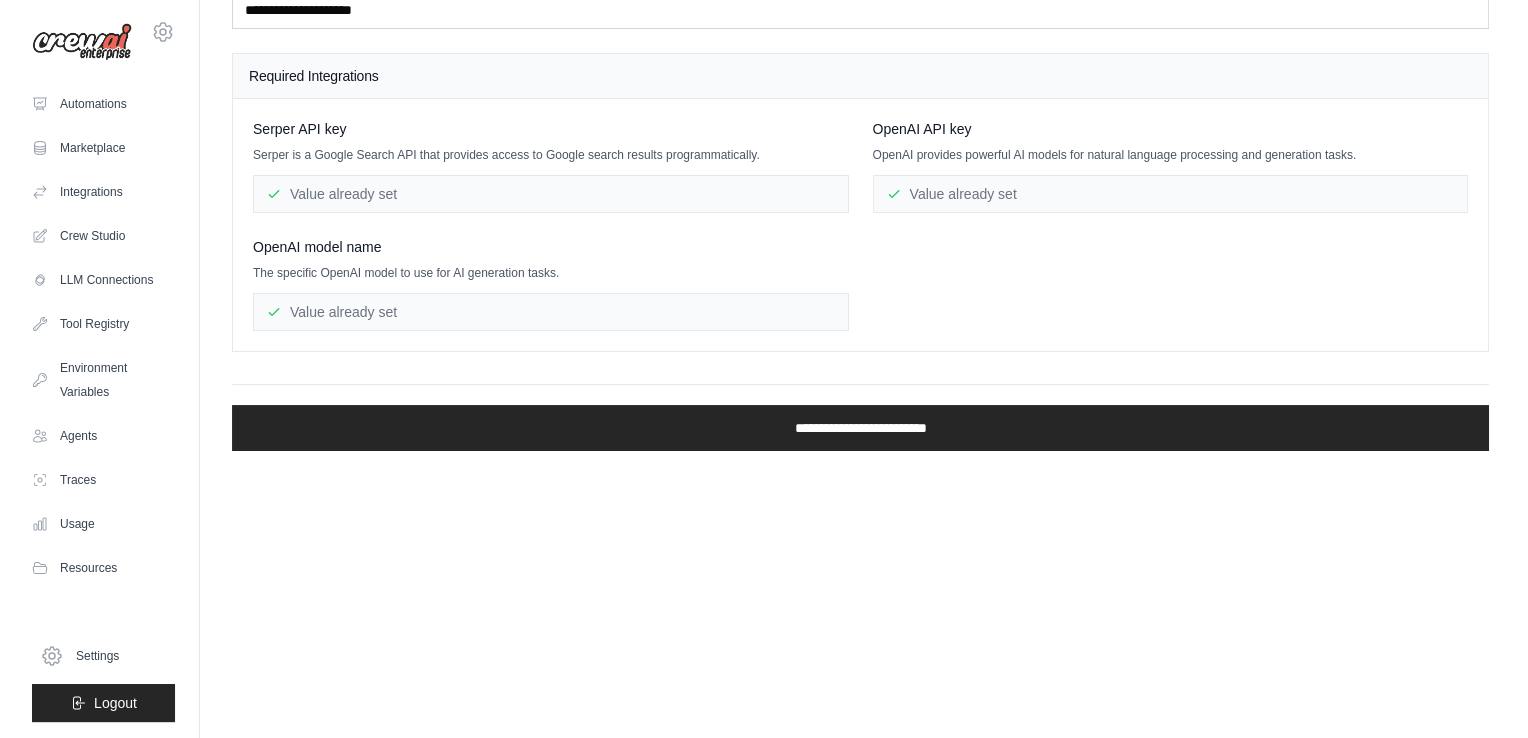 scroll, scrollTop: 0, scrollLeft: 0, axis: both 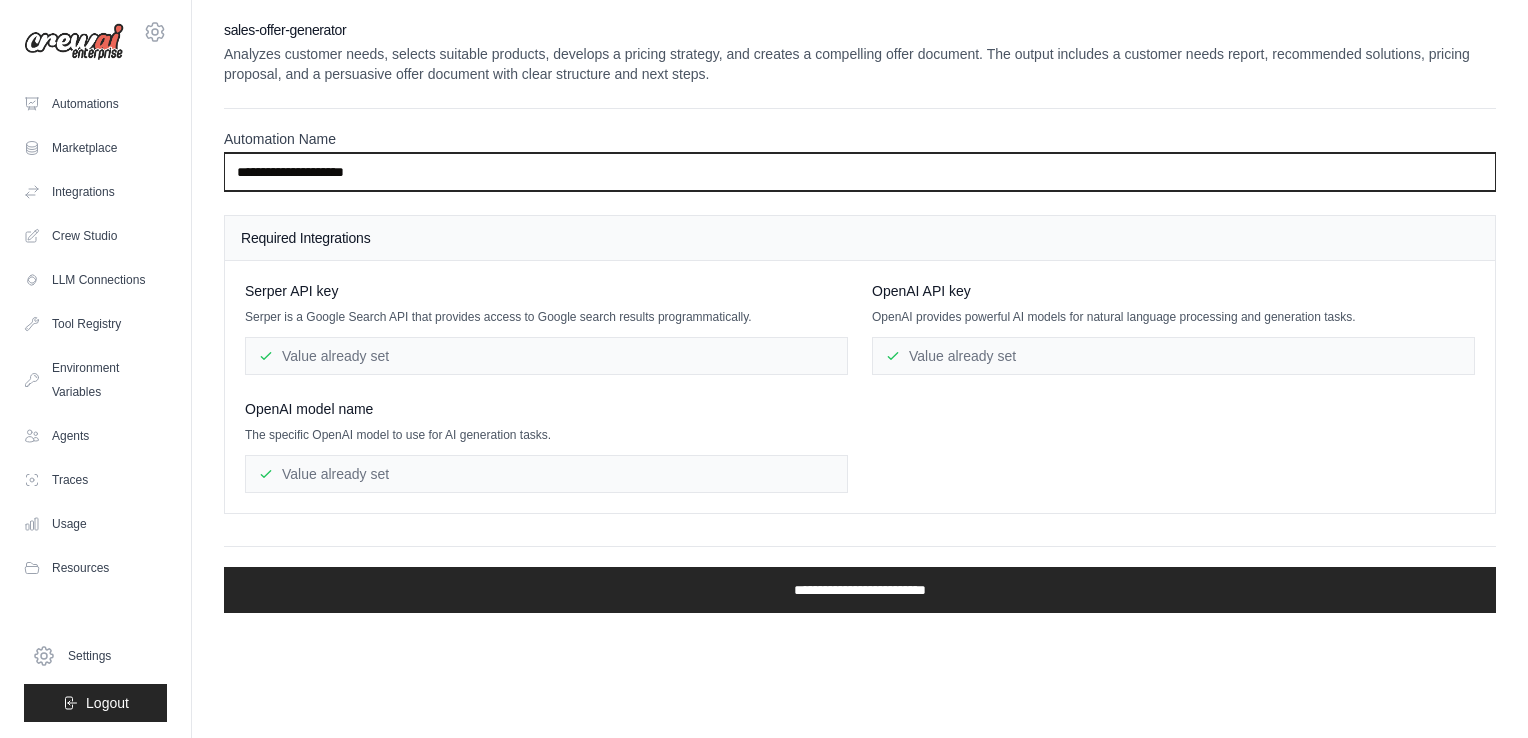 click on "**********" at bounding box center (860, 172) 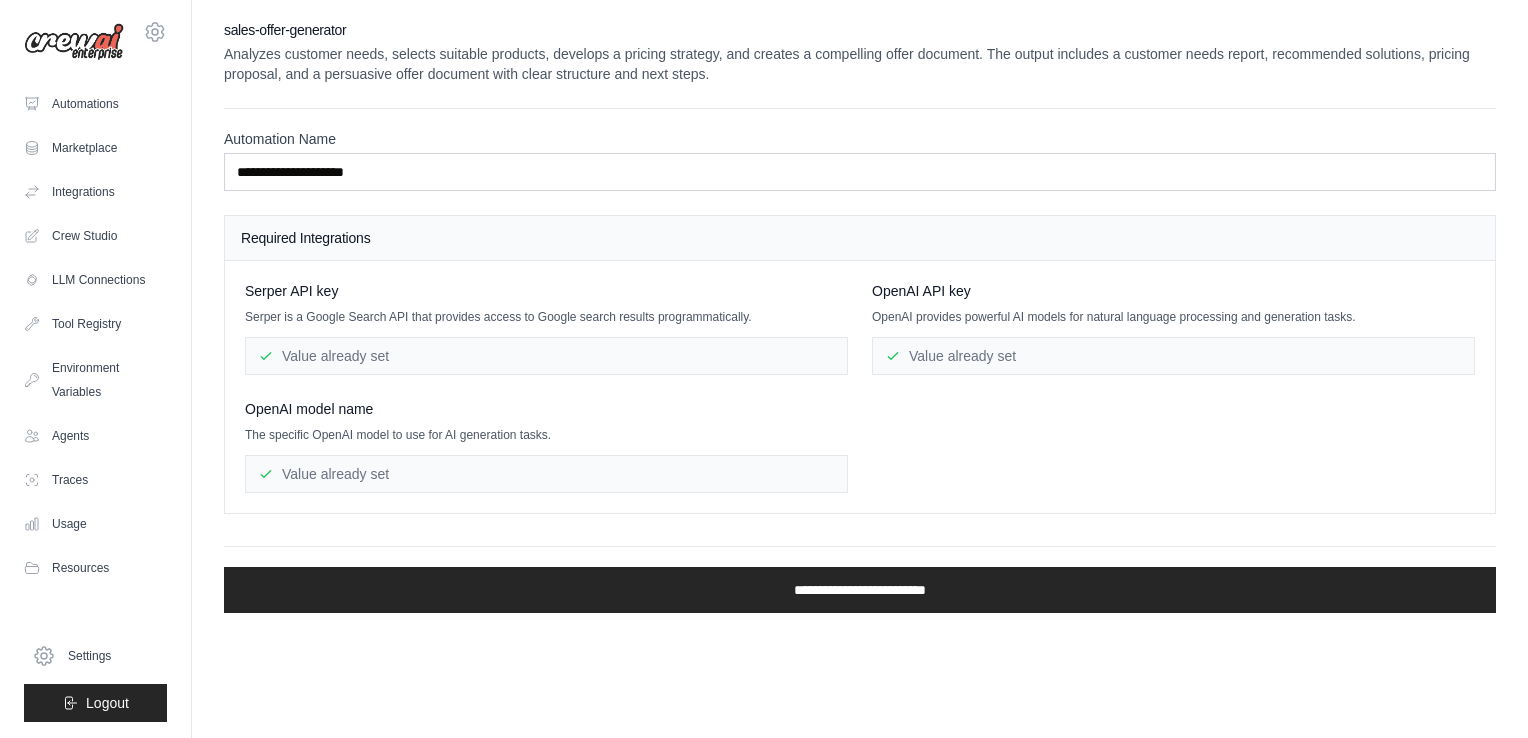 click on "Value already set" at bounding box center (546, 356) 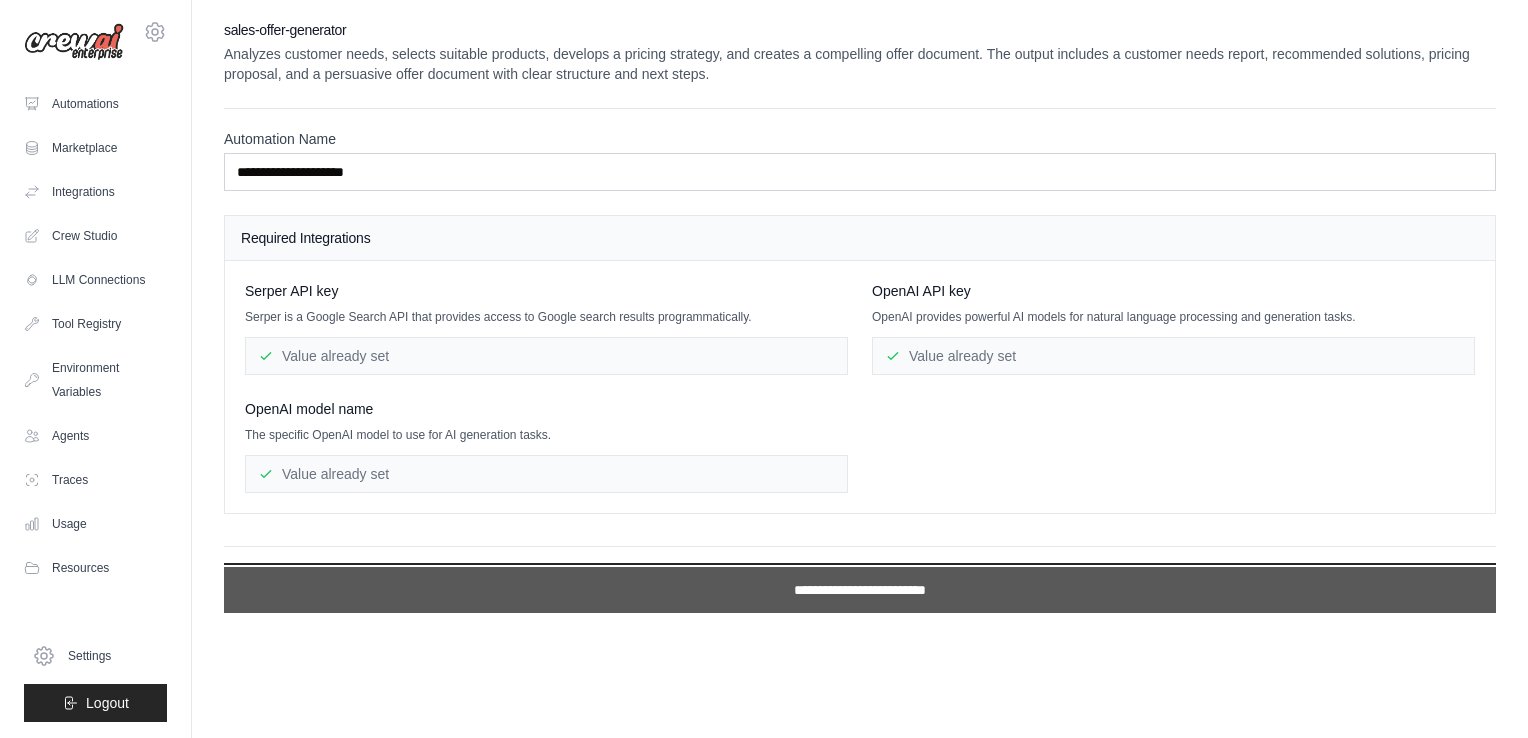 click on "**********" at bounding box center (860, 590) 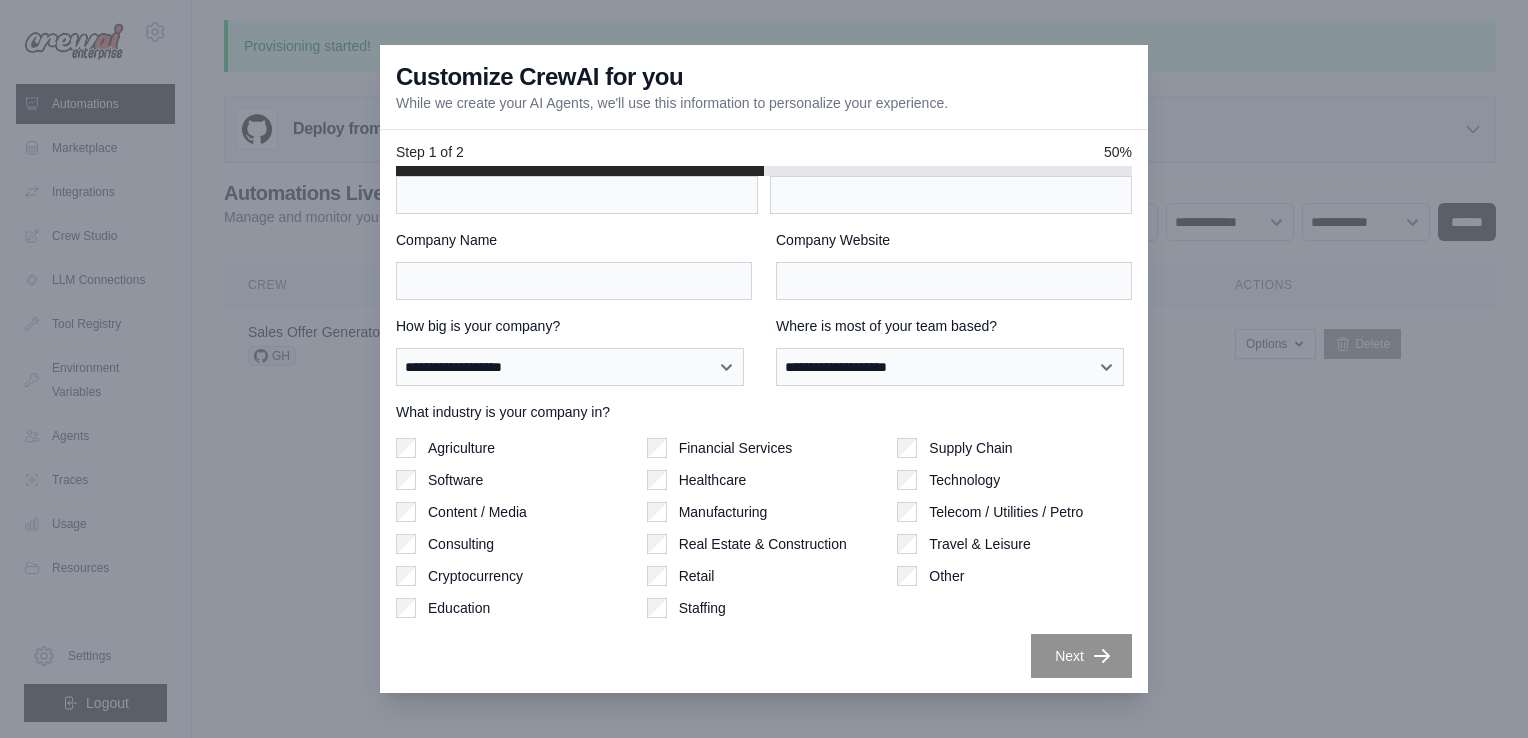 scroll, scrollTop: 0, scrollLeft: 0, axis: both 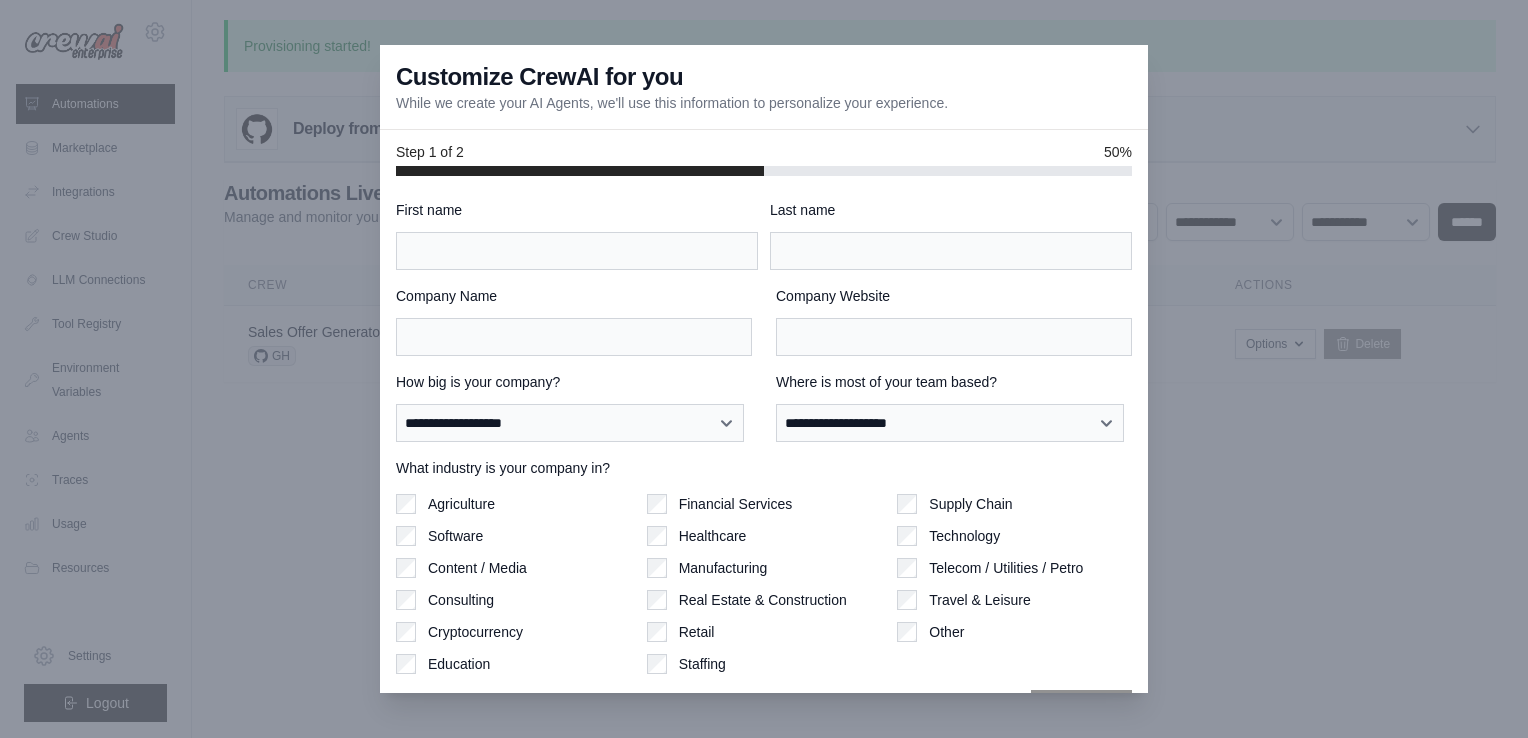 click at bounding box center [764, 369] 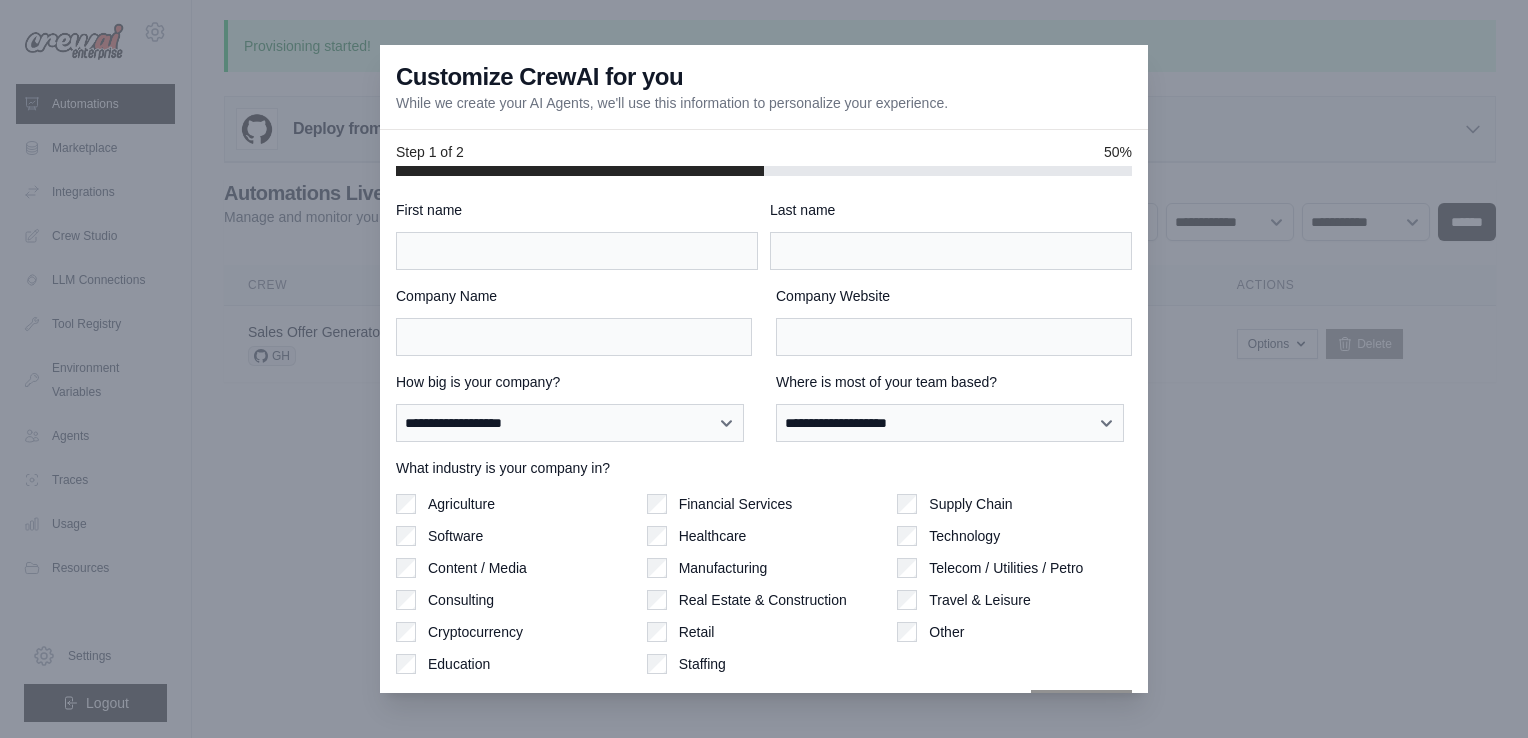 drag, startPoint x: 578, startPoint y: 157, endPoint x: 256, endPoint y: 425, distance: 418.93674 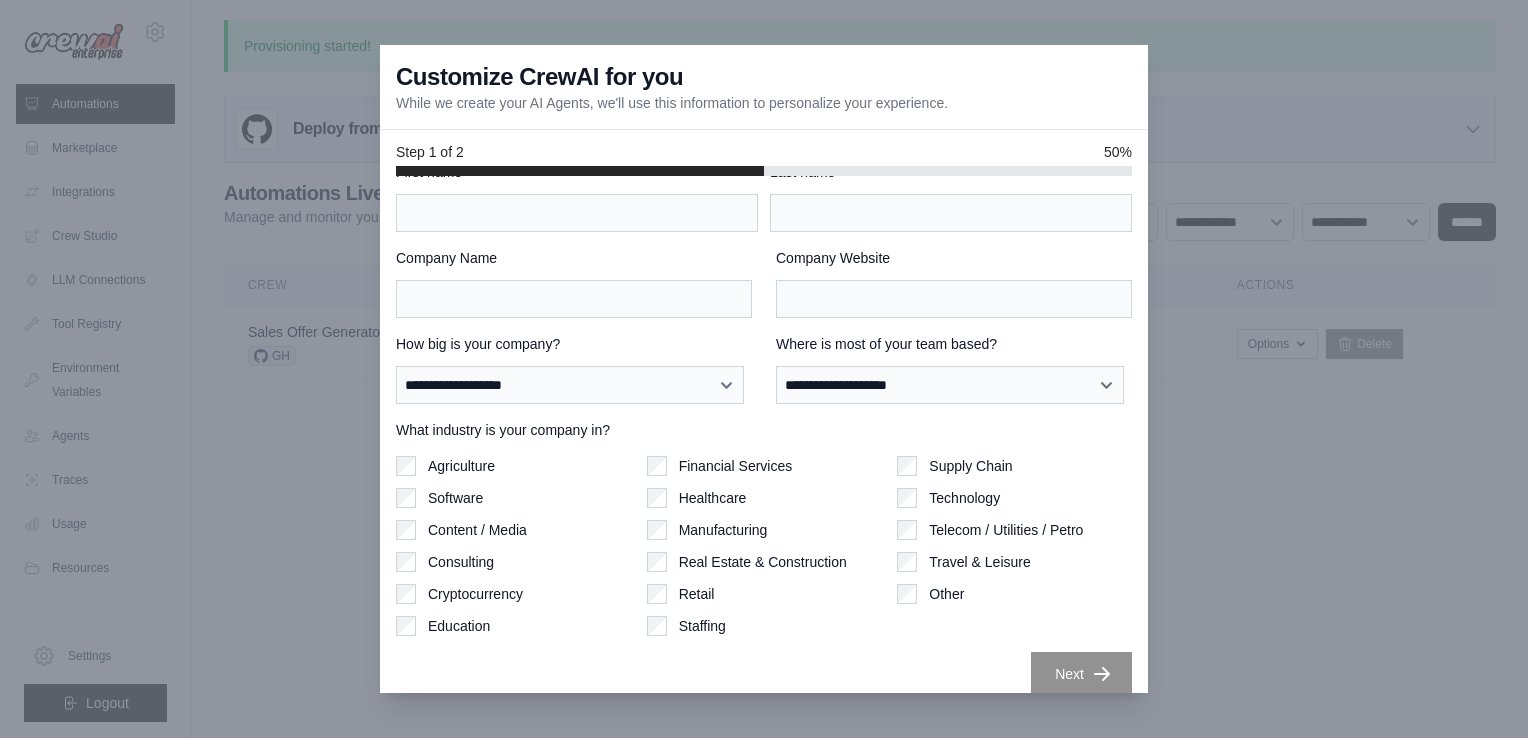 scroll, scrollTop: 56, scrollLeft: 0, axis: vertical 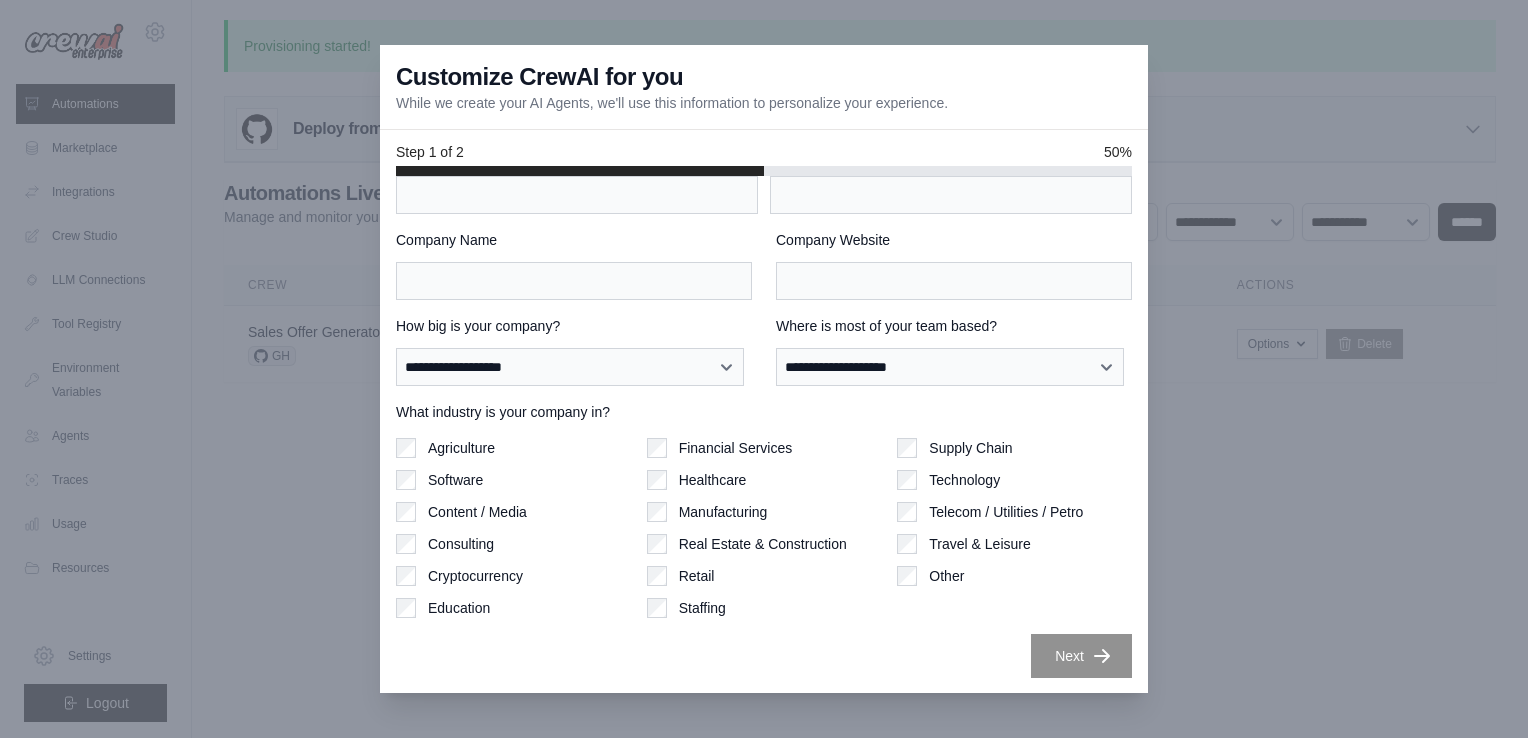 drag, startPoint x: 92, startPoint y: 89, endPoint x: 80, endPoint y: 140, distance: 52.392746 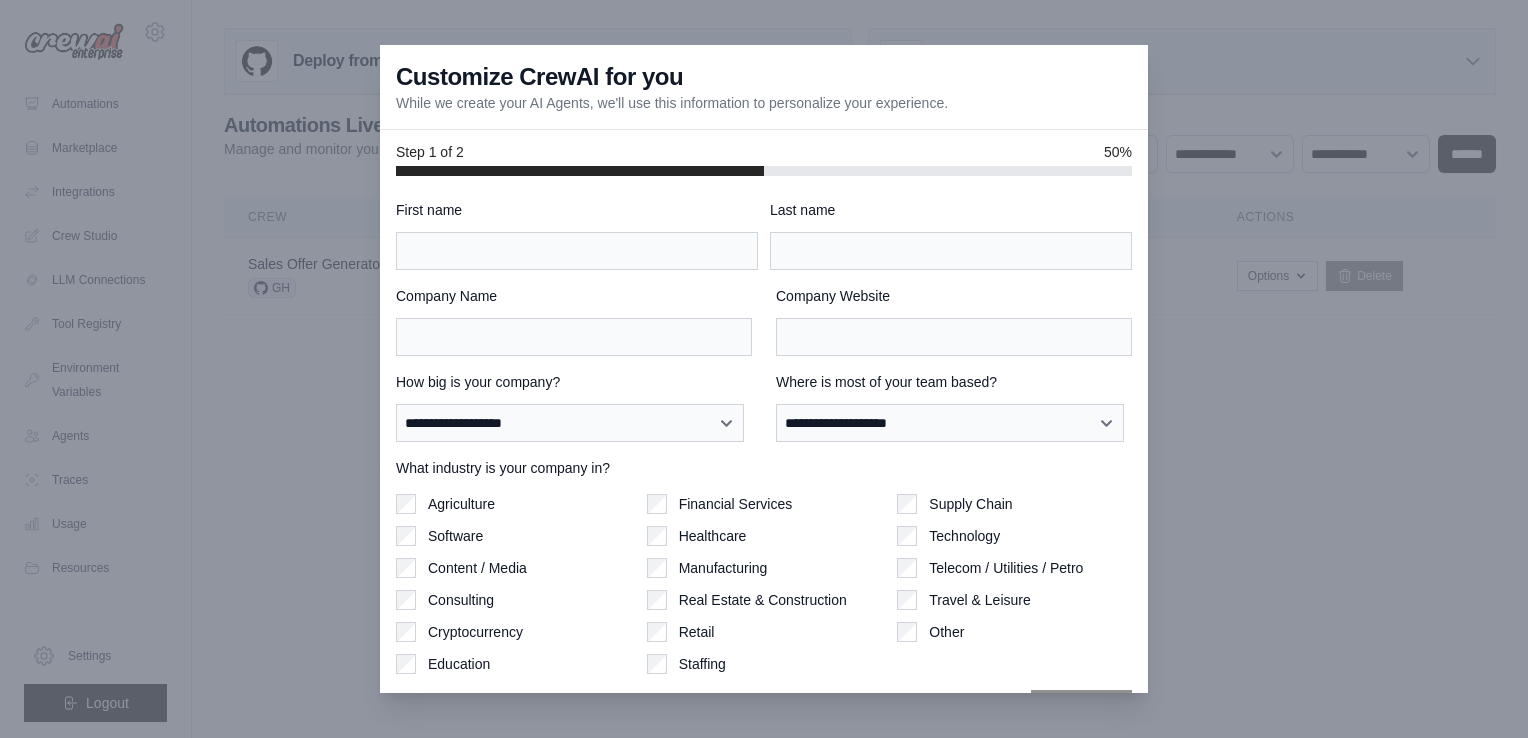 scroll, scrollTop: 0, scrollLeft: 0, axis: both 